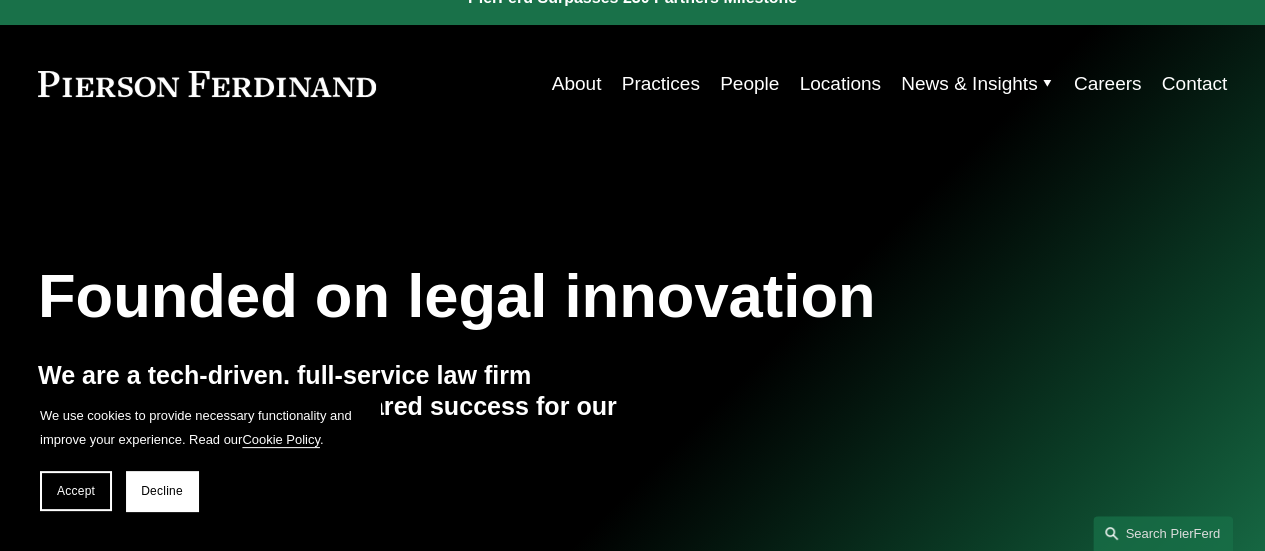 scroll, scrollTop: 0, scrollLeft: 0, axis: both 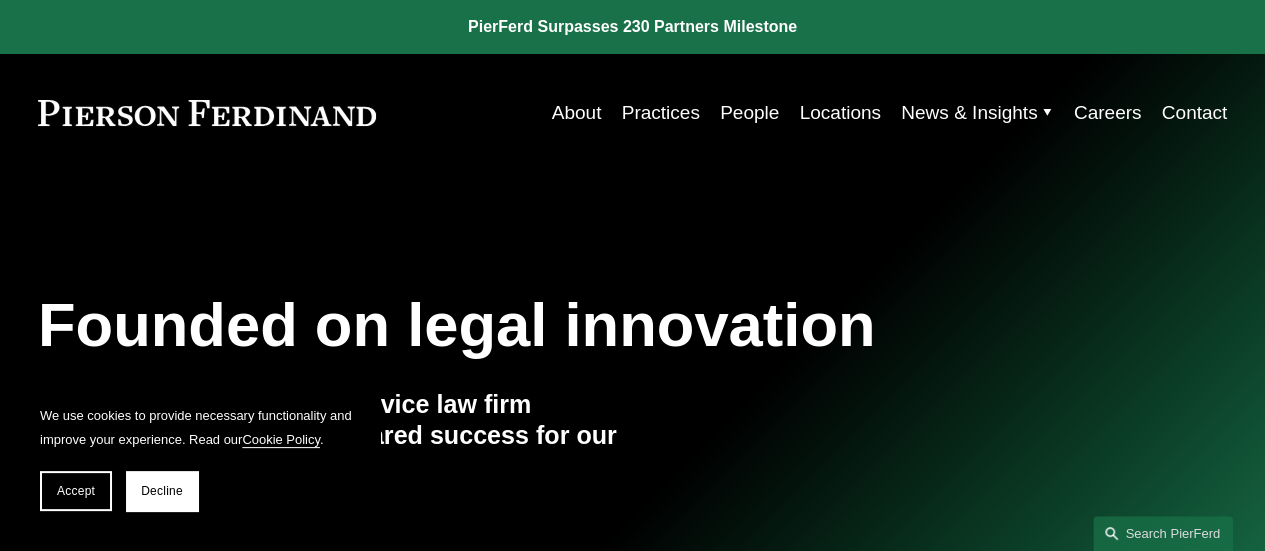 click on "Practices" at bounding box center (661, 113) 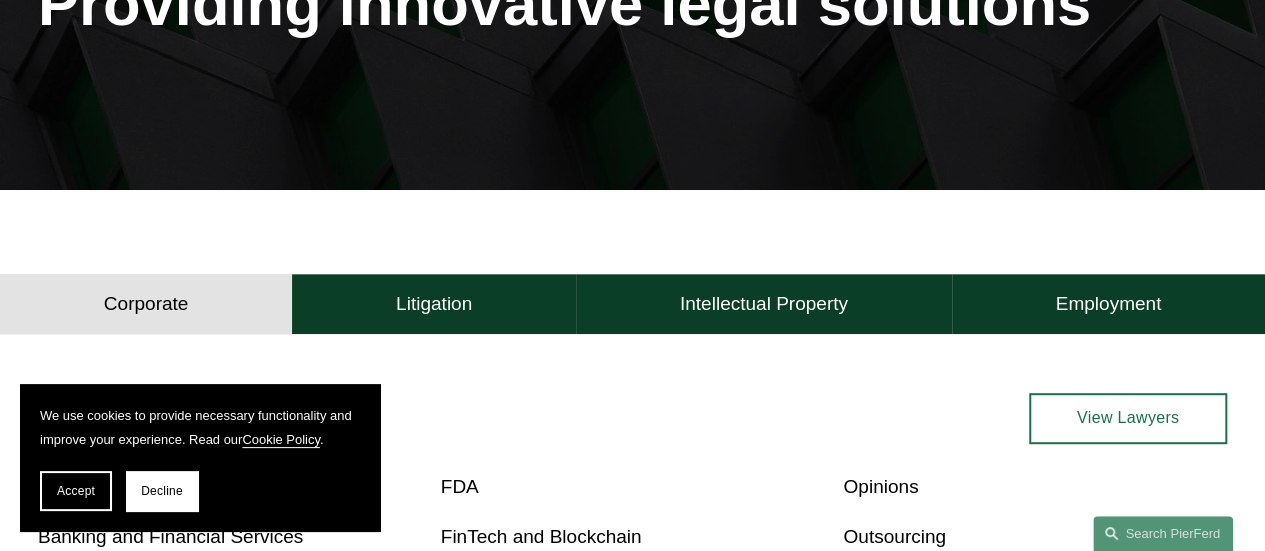 scroll, scrollTop: 400, scrollLeft: 0, axis: vertical 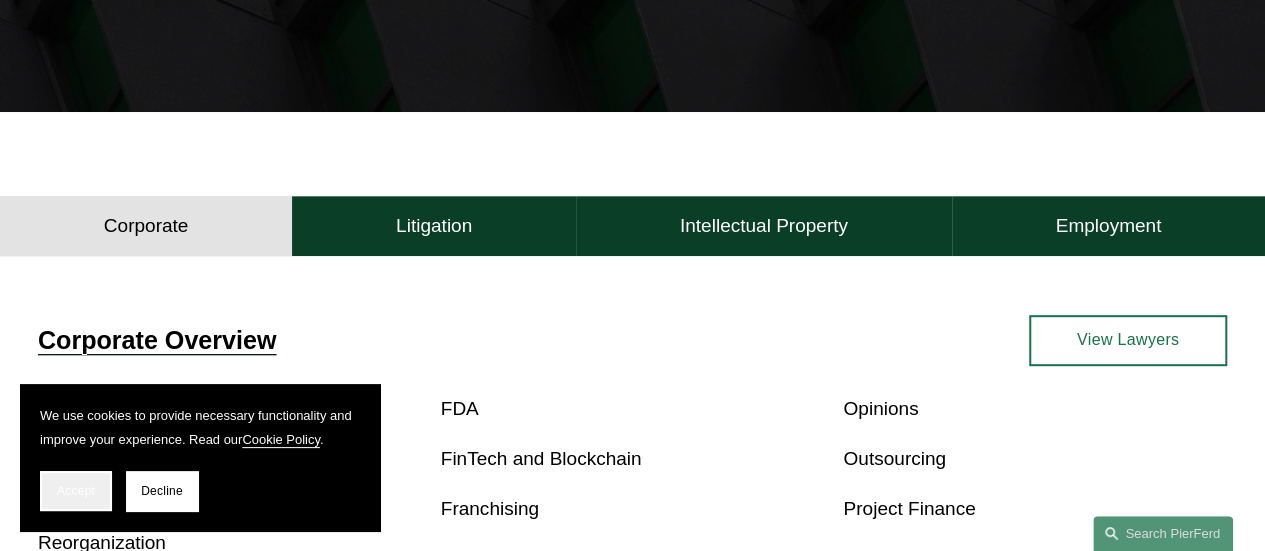 click on "Accept" at bounding box center (76, 491) 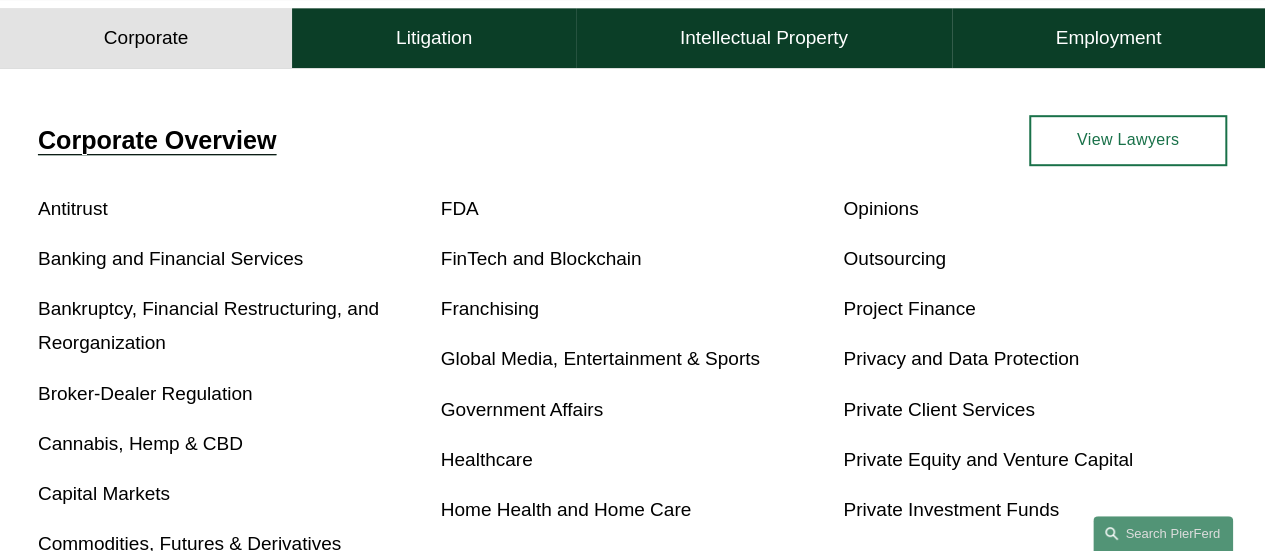 scroll, scrollTop: 700, scrollLeft: 0, axis: vertical 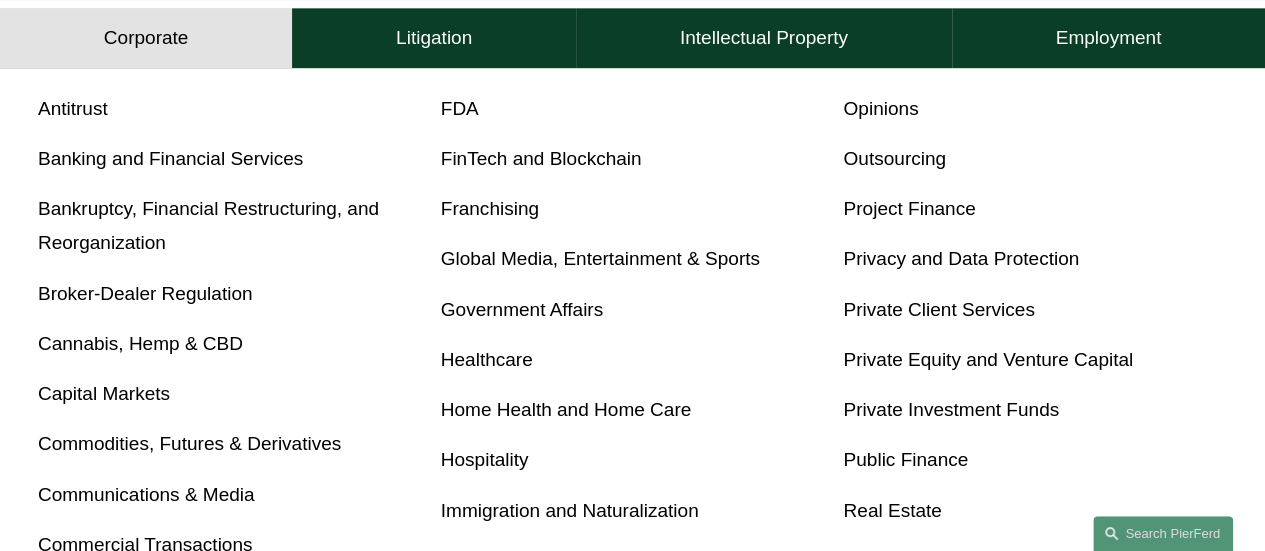 click on "Privacy and Data Protection" at bounding box center (961, 258) 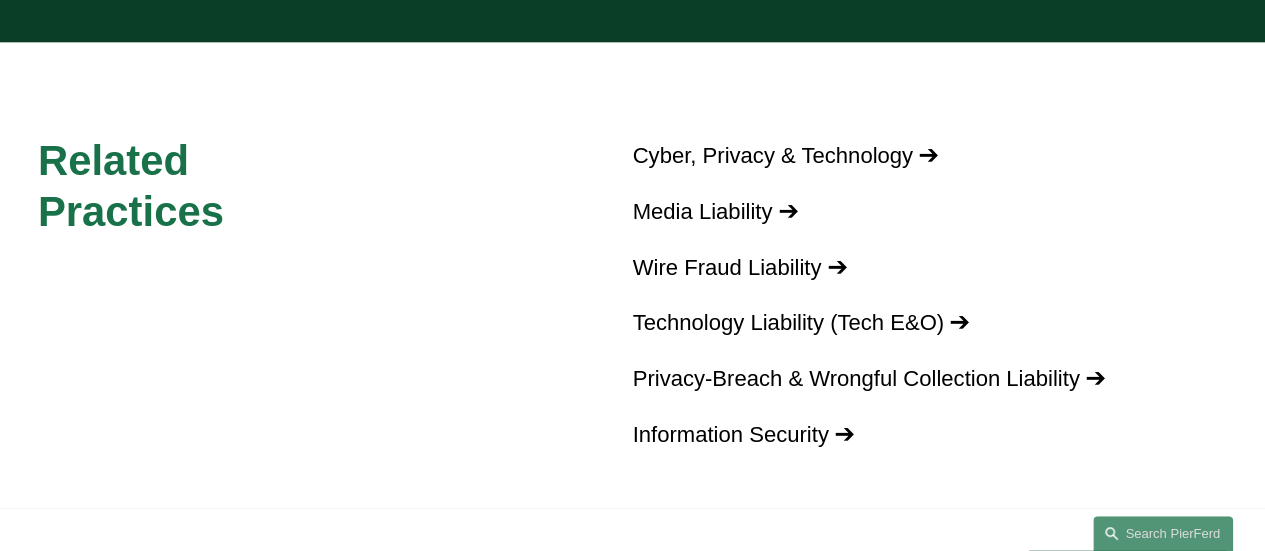 scroll, scrollTop: 2200, scrollLeft: 0, axis: vertical 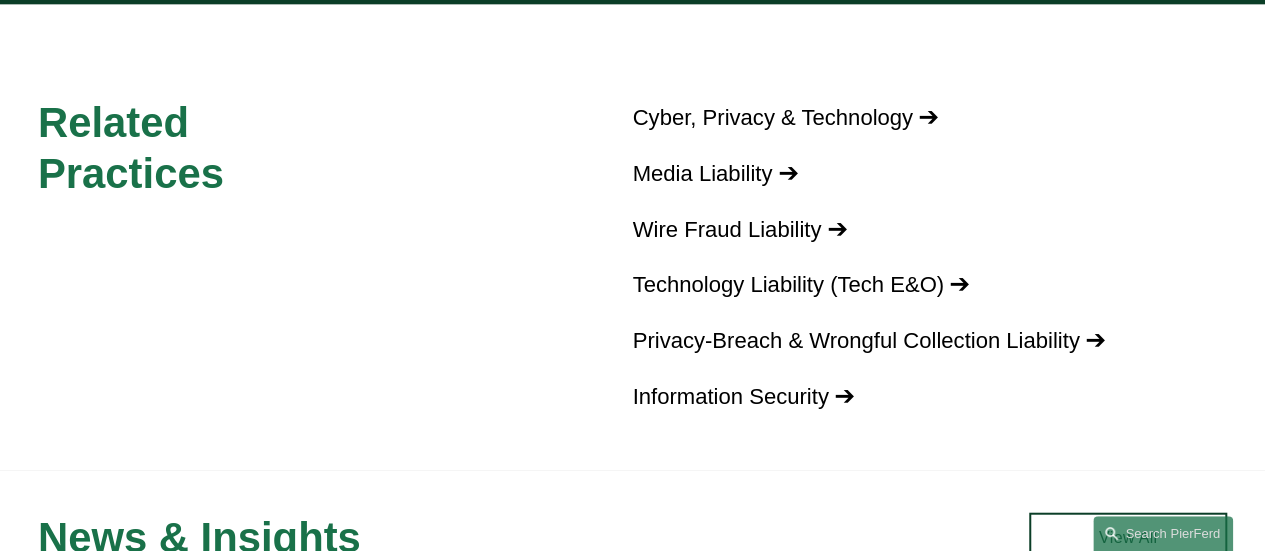 click on "Privacy-Breach & Wrongful Collection Liability ➔" at bounding box center [869, 340] 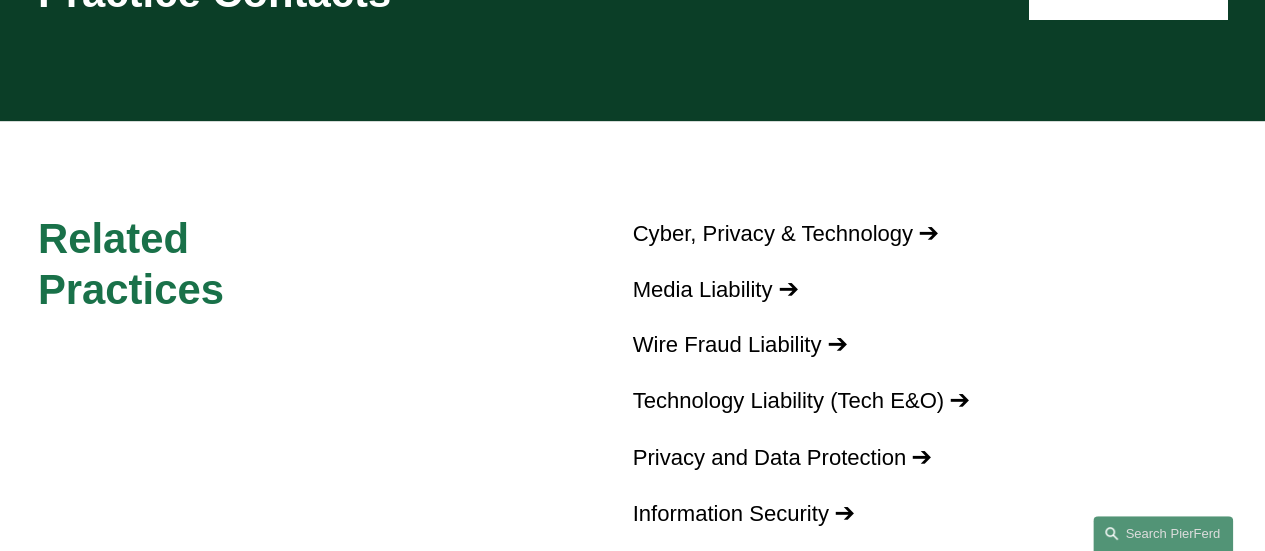 scroll, scrollTop: 1500, scrollLeft: 0, axis: vertical 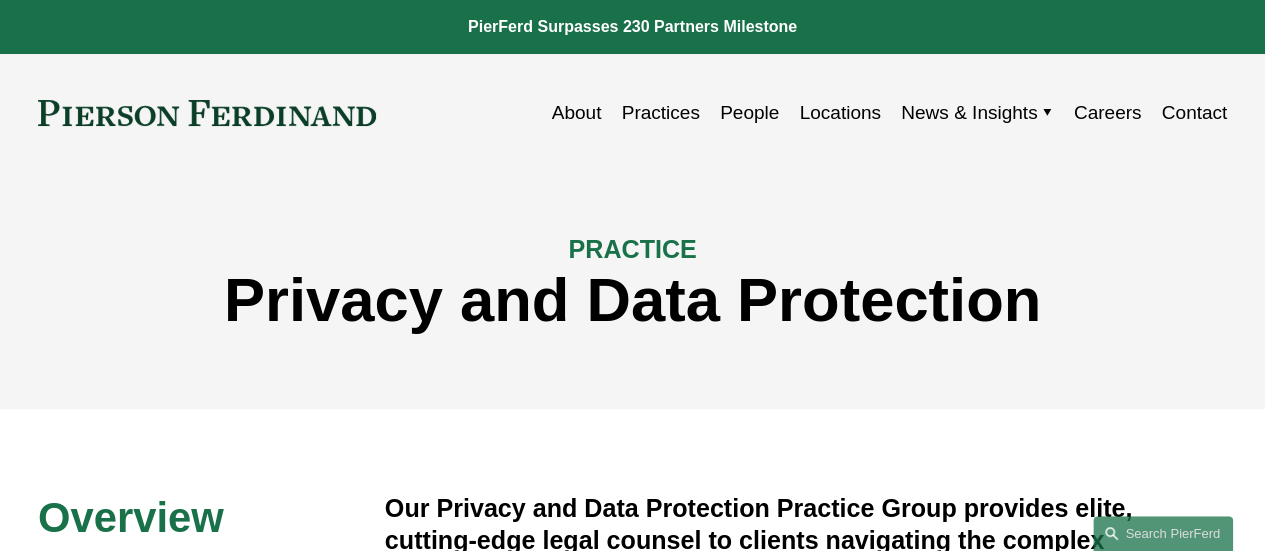 click on "Practices" at bounding box center [661, 113] 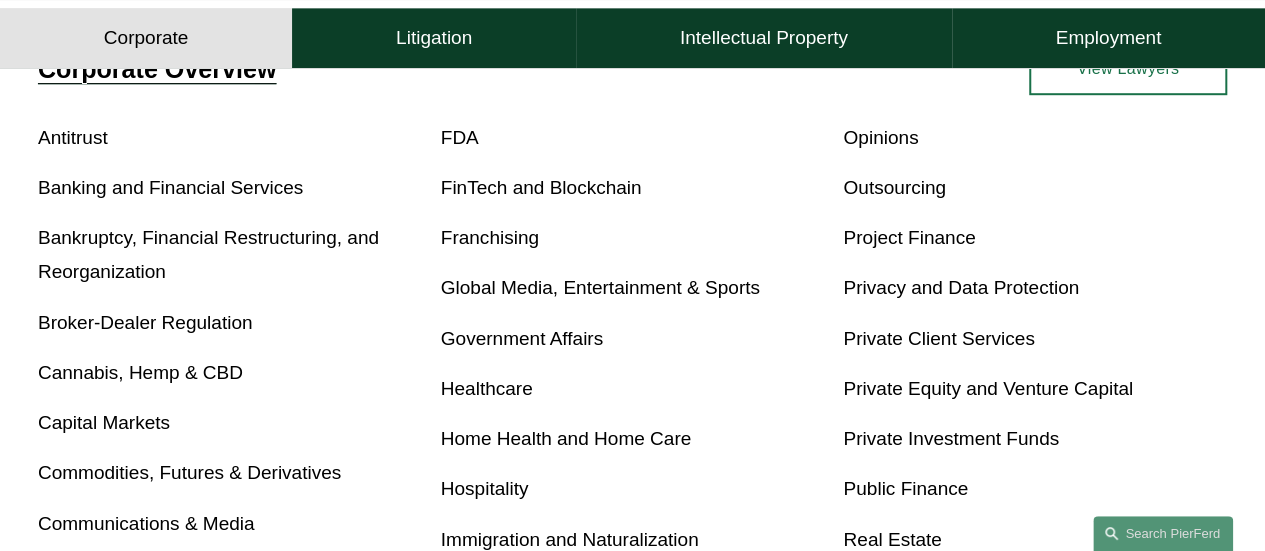 scroll, scrollTop: 700, scrollLeft: 0, axis: vertical 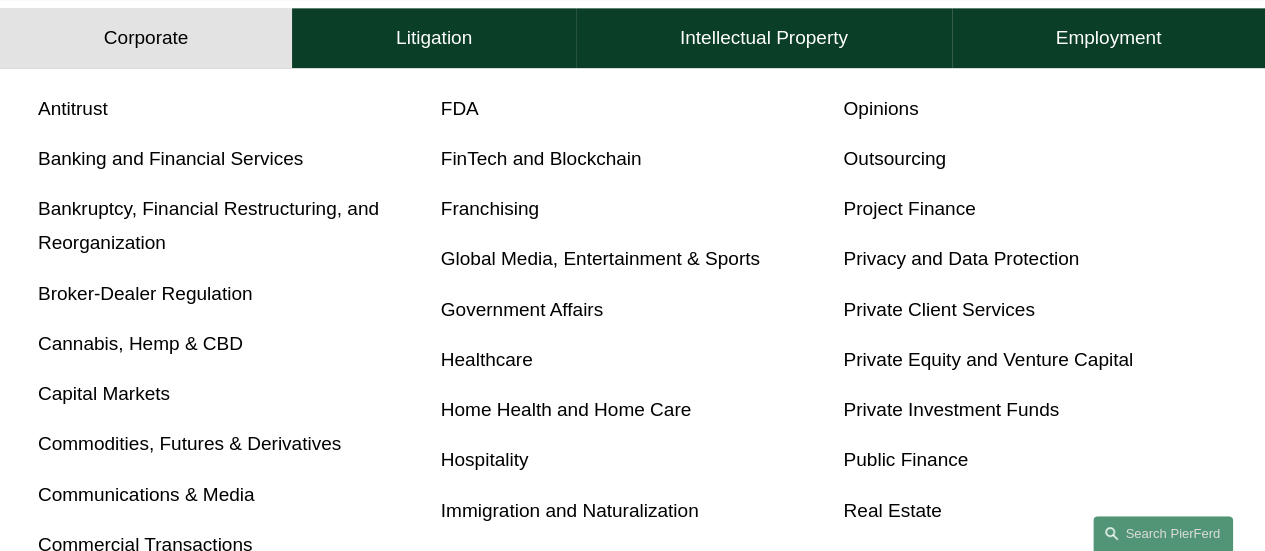click on "Healthcare" at bounding box center (487, 359) 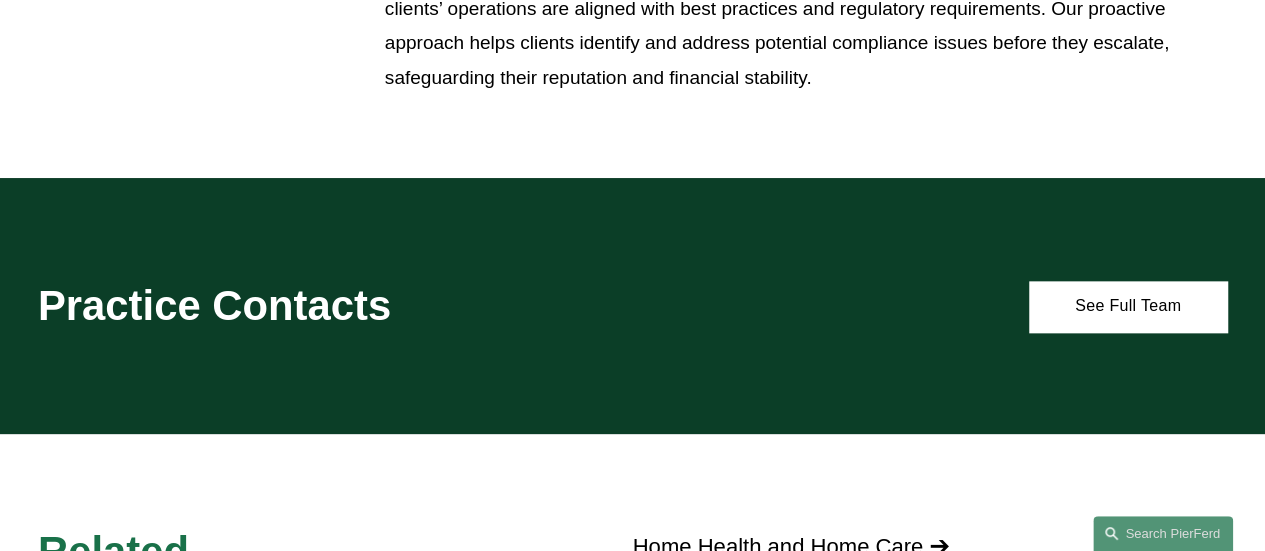 scroll, scrollTop: 1038, scrollLeft: 0, axis: vertical 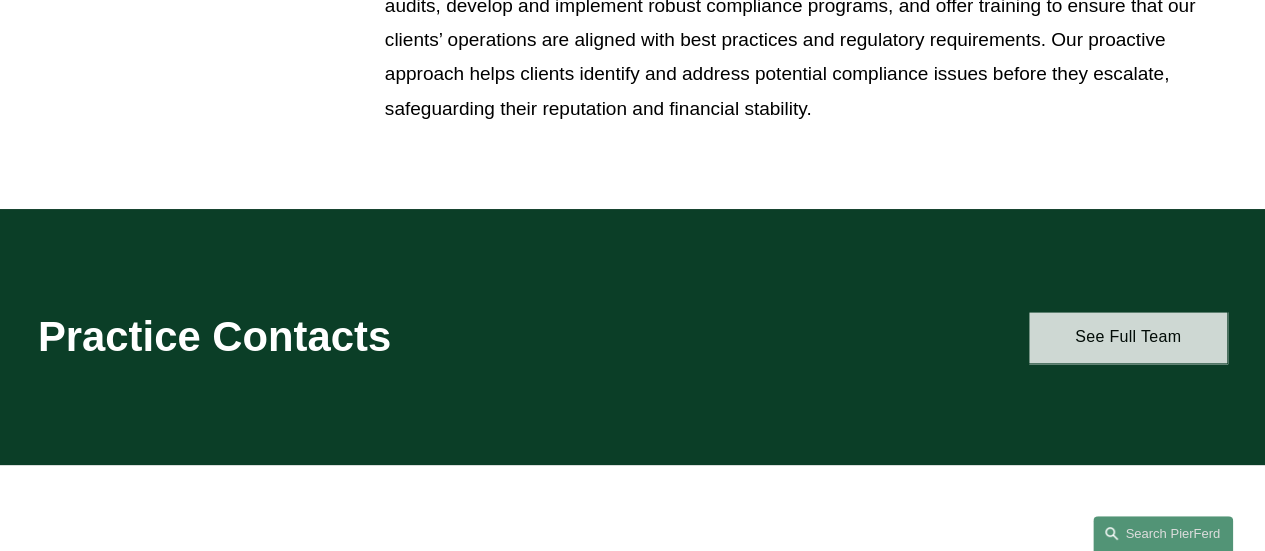 click on "See Full Team" at bounding box center (1128, 337) 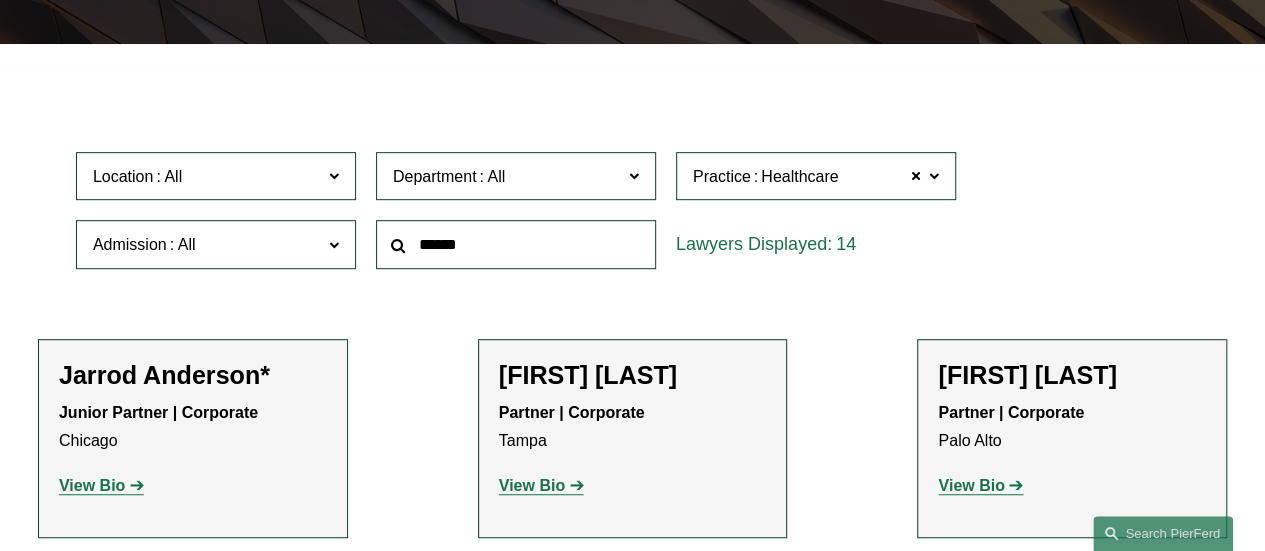 scroll, scrollTop: 500, scrollLeft: 0, axis: vertical 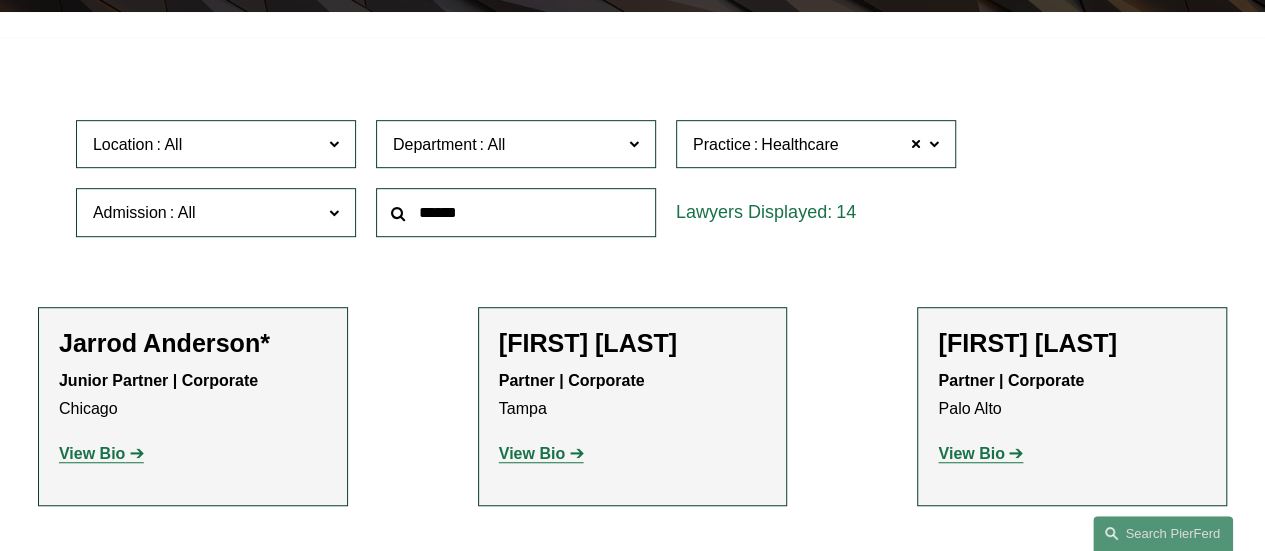 click 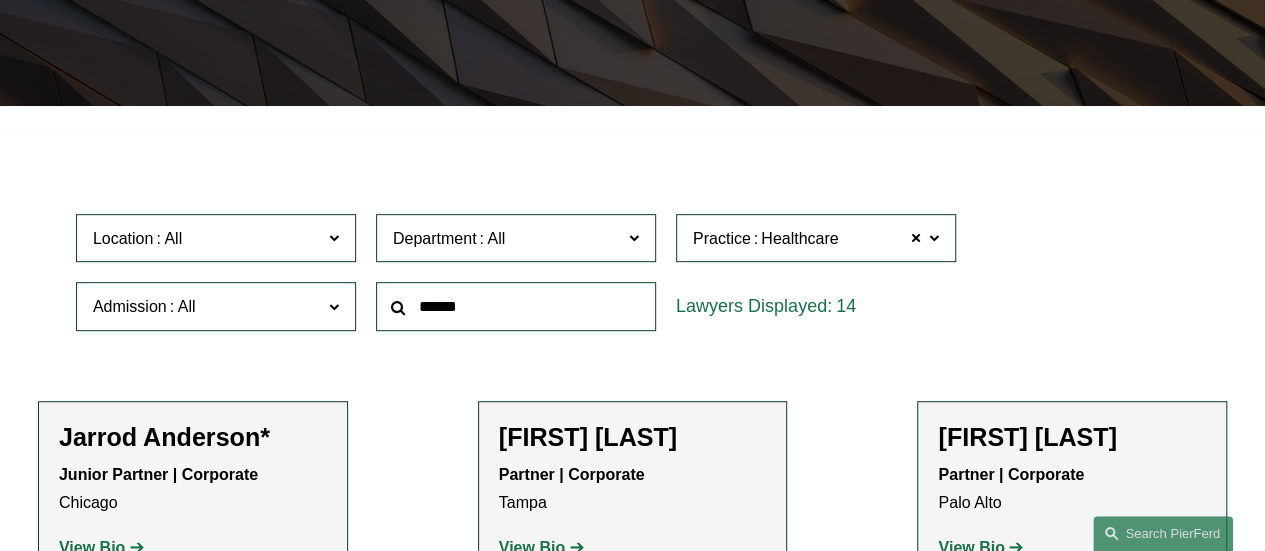scroll, scrollTop: 400, scrollLeft: 0, axis: vertical 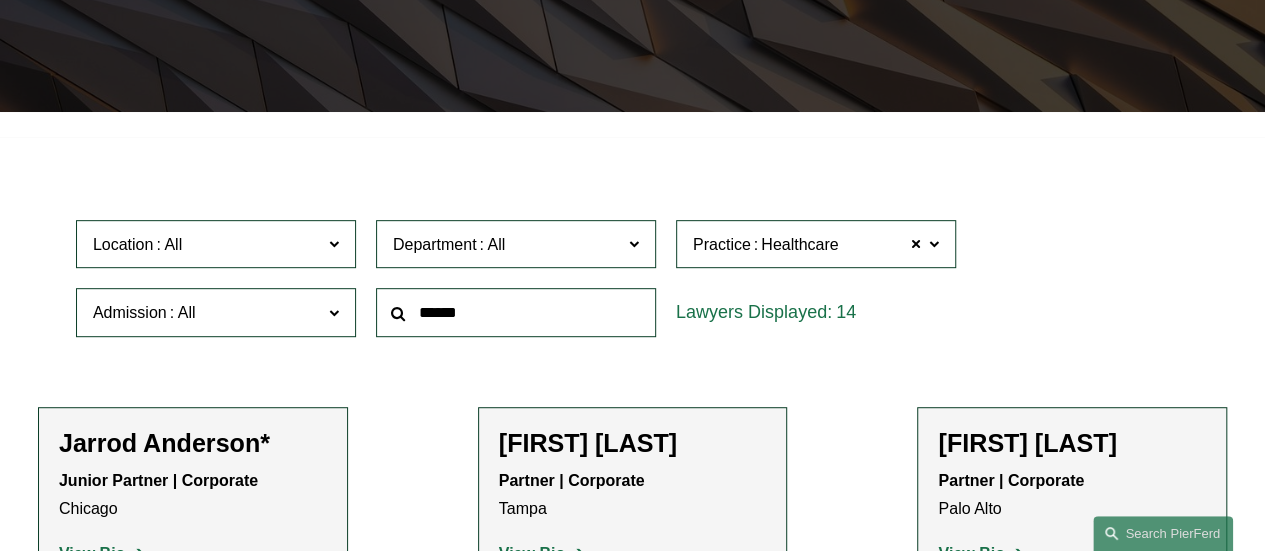click on "Filter Location All Atlanta Austin Boston Charlotte Chicago Cincinnati Cleveland Columbus Dallas Denver Detroit Houston London Los Angeles Miami New York Northern Virginia Palo Alto Philadelphia Phoenix Princeton Seattle Tampa Washington, D.C. Wilmington Department All Corporate Employment, Labor, and Benefits Intellectual Property Litigation Practice Healthcare Healthcare All Antitrust Counseling Appellate Arbitration and Mediation Banking and Financial Services Bankruptcy, Financial Restructuring, and Reorganization Broker-Dealer Regulation Cannabis, Hemp & CBD Capital Markets Civil Pretrial and Trial Services Class Action Defense Commercial Litigation Commercial Transactions Commodities, Futures & Derivatives Communications & Media Condemnation and Eminent Domain Construction and Design Professional Copyrights Cyber, Privacy & Technology Education Emerging Companies Employment and Labor Energy, Gas, and Oil Law Energy, Renewables, and Sustainability Entertainment Environmental, Health, and Safety FDA All" 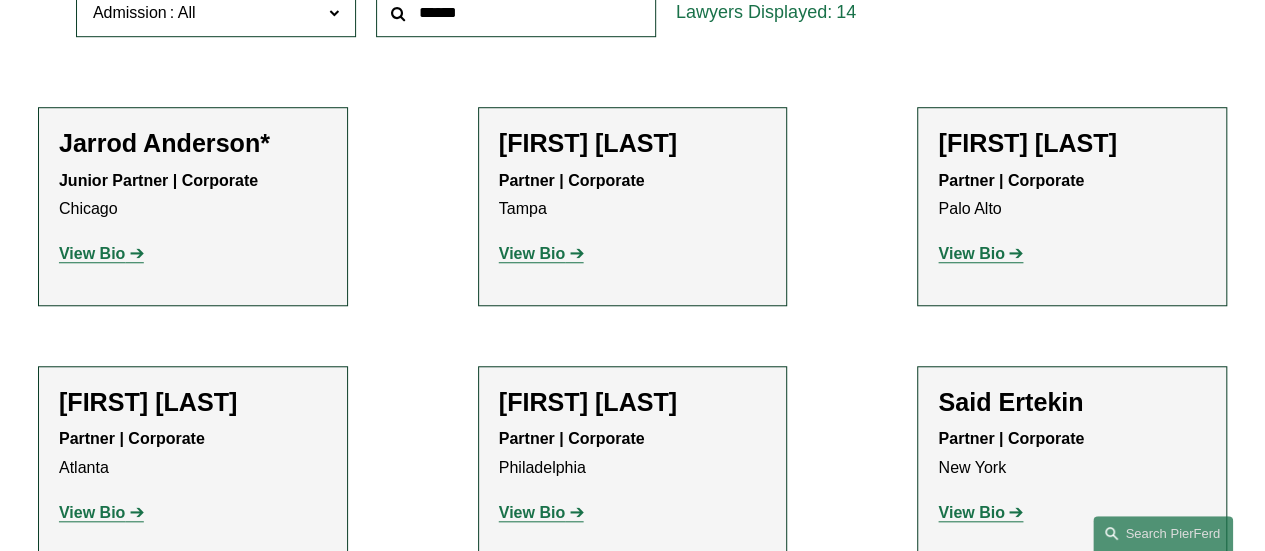 scroll, scrollTop: 300, scrollLeft: 0, axis: vertical 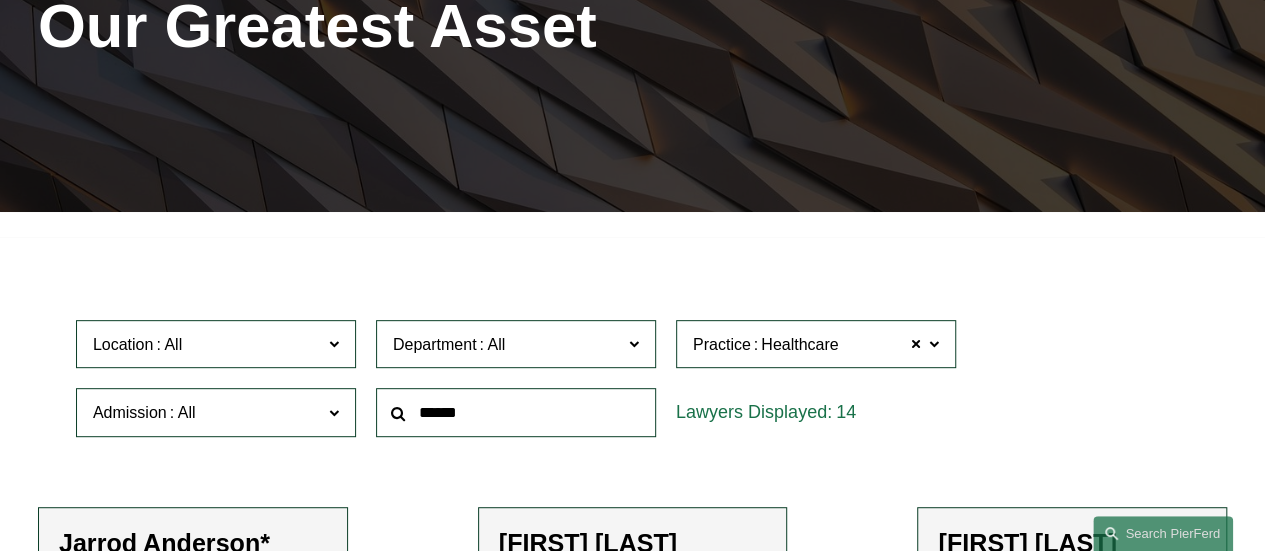 click 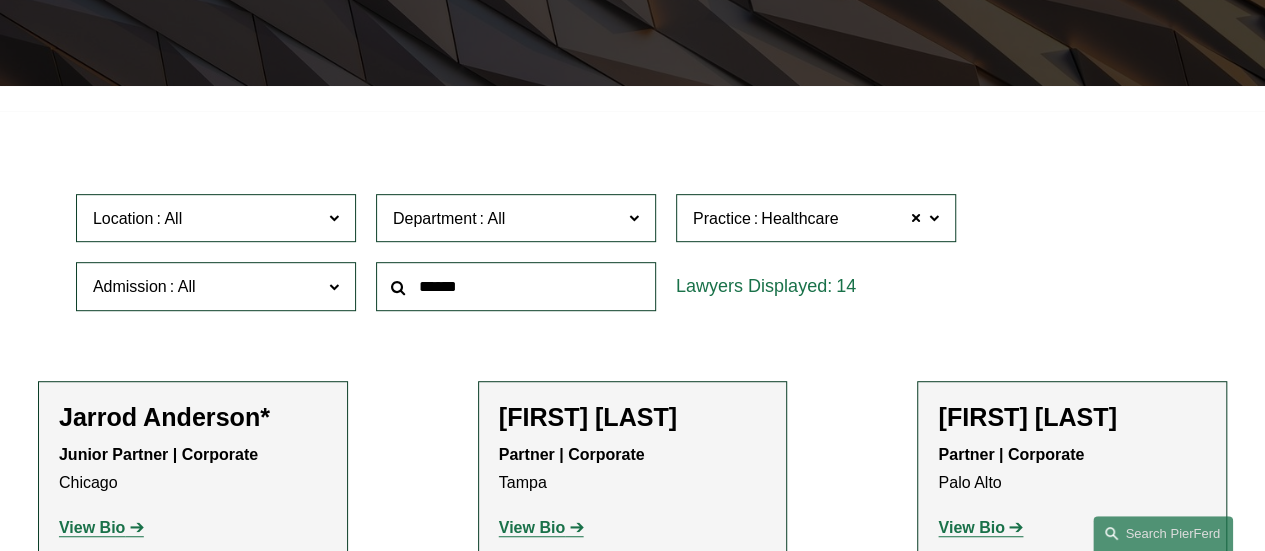 scroll, scrollTop: 500, scrollLeft: 0, axis: vertical 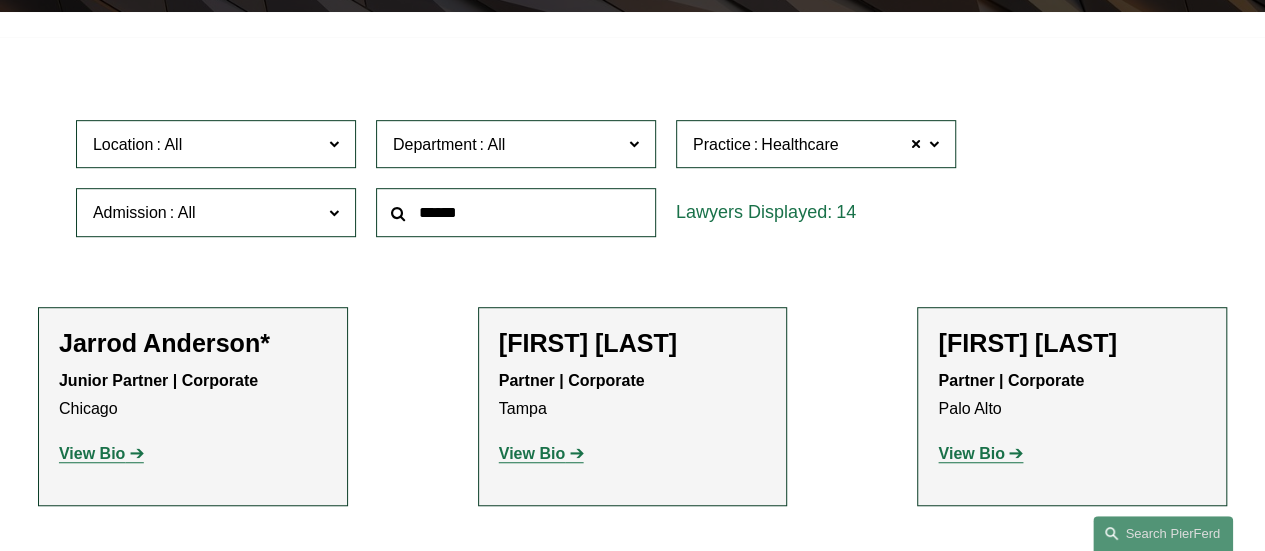 click on "View Bio" 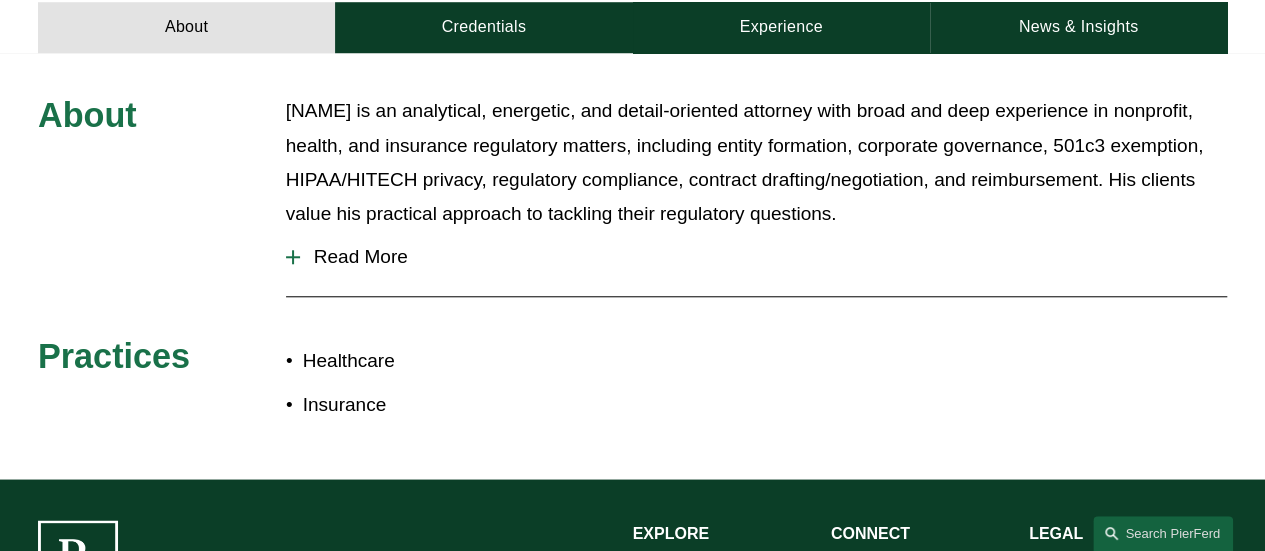 scroll, scrollTop: 800, scrollLeft: 0, axis: vertical 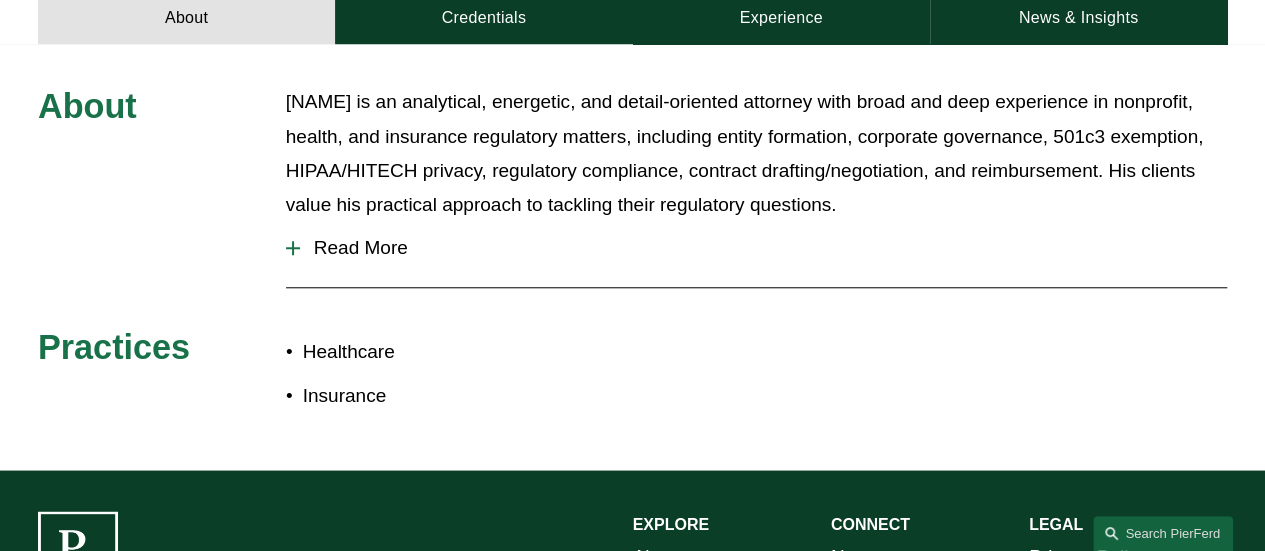 click on "Read More" at bounding box center [763, 248] 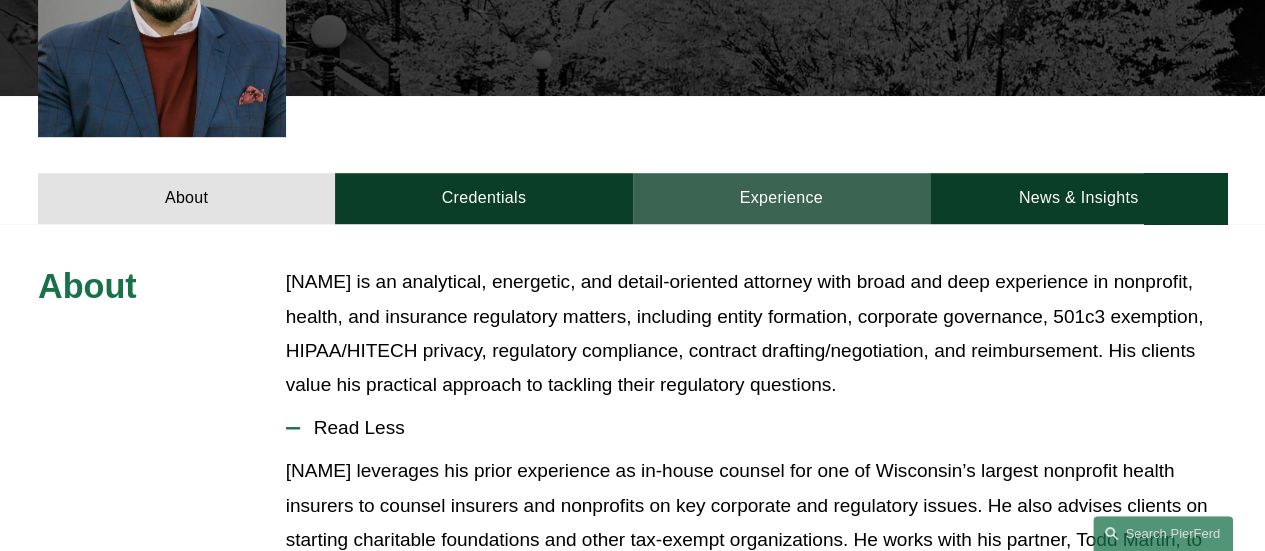 scroll, scrollTop: 400, scrollLeft: 0, axis: vertical 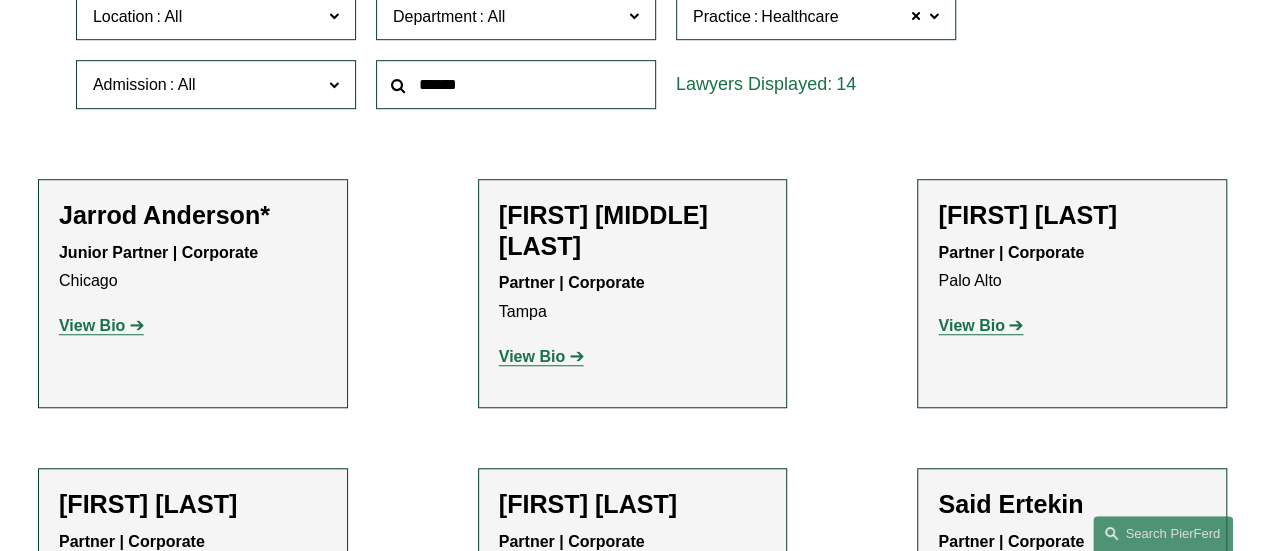 click on "View Bio" 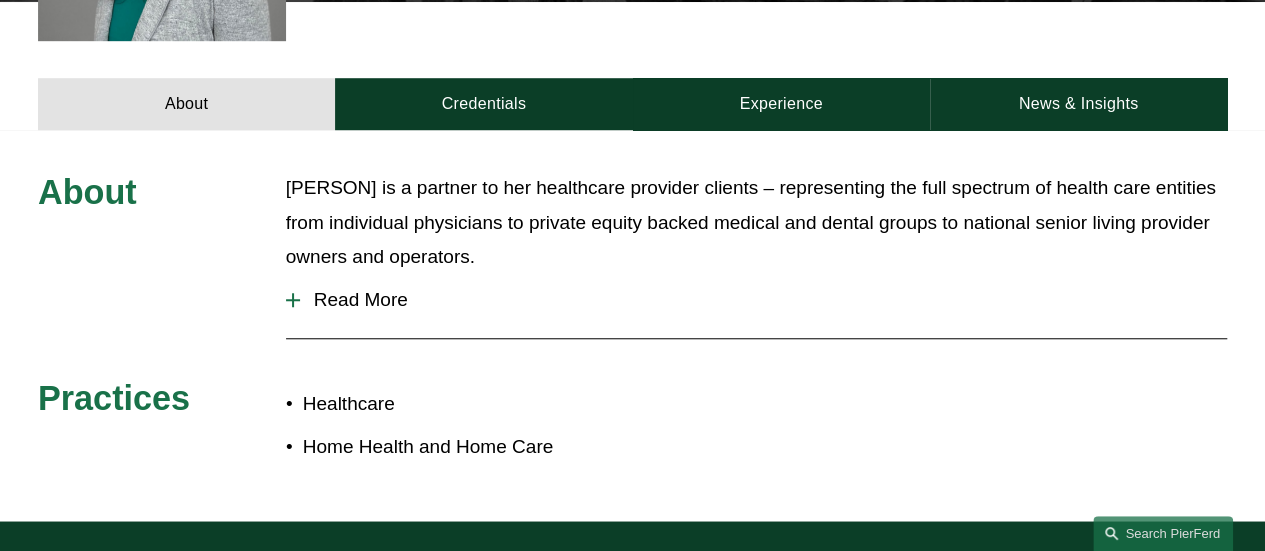 scroll, scrollTop: 700, scrollLeft: 0, axis: vertical 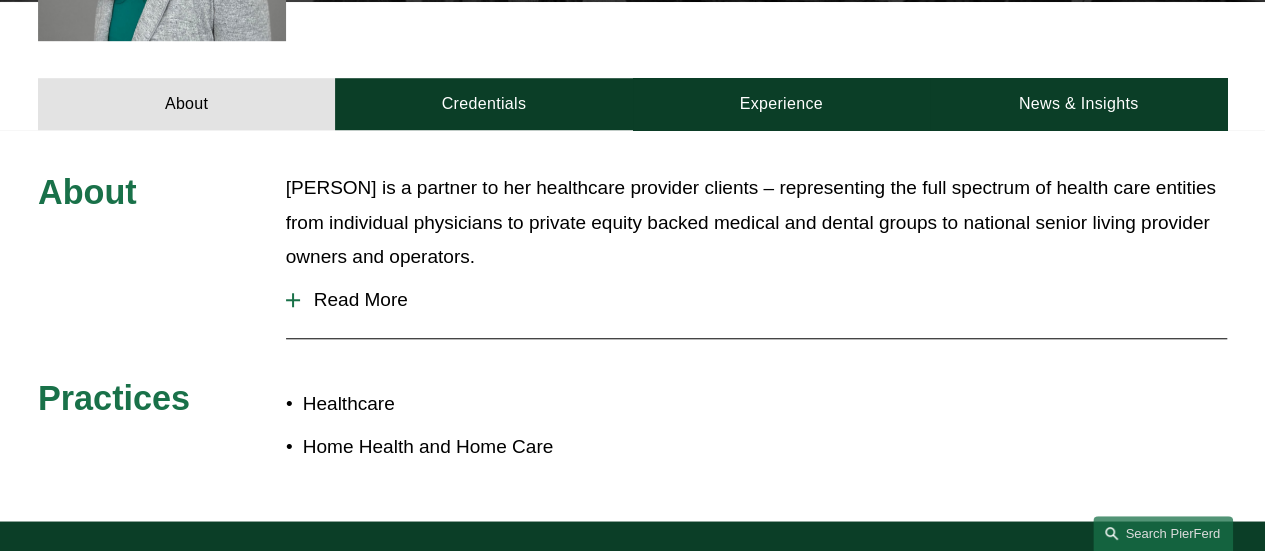 click on "Read More" at bounding box center [763, 300] 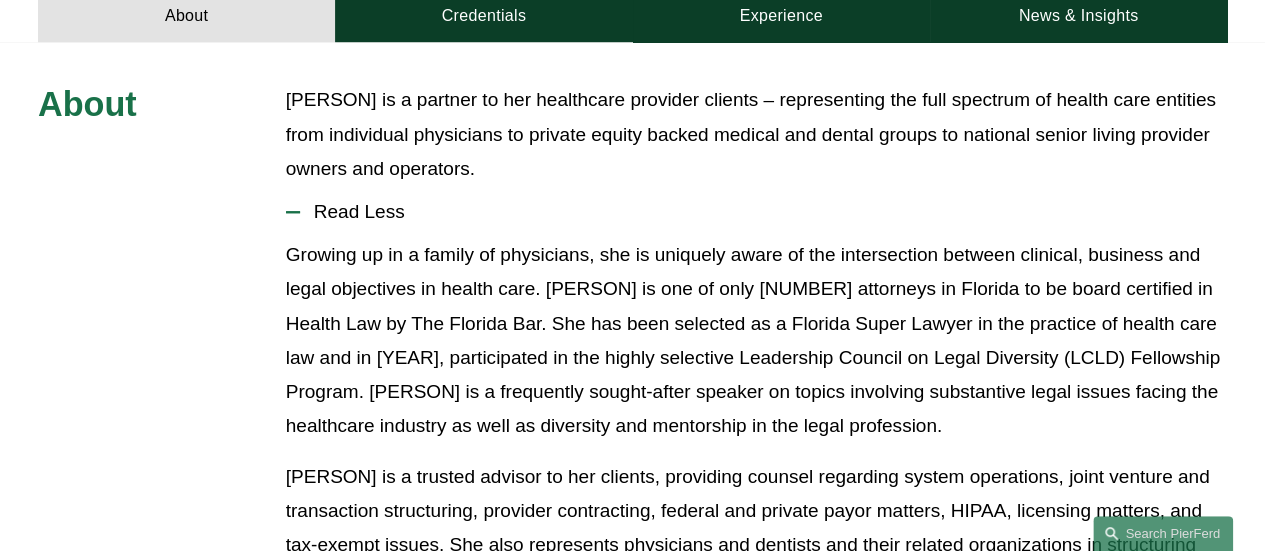 scroll, scrollTop: 600, scrollLeft: 0, axis: vertical 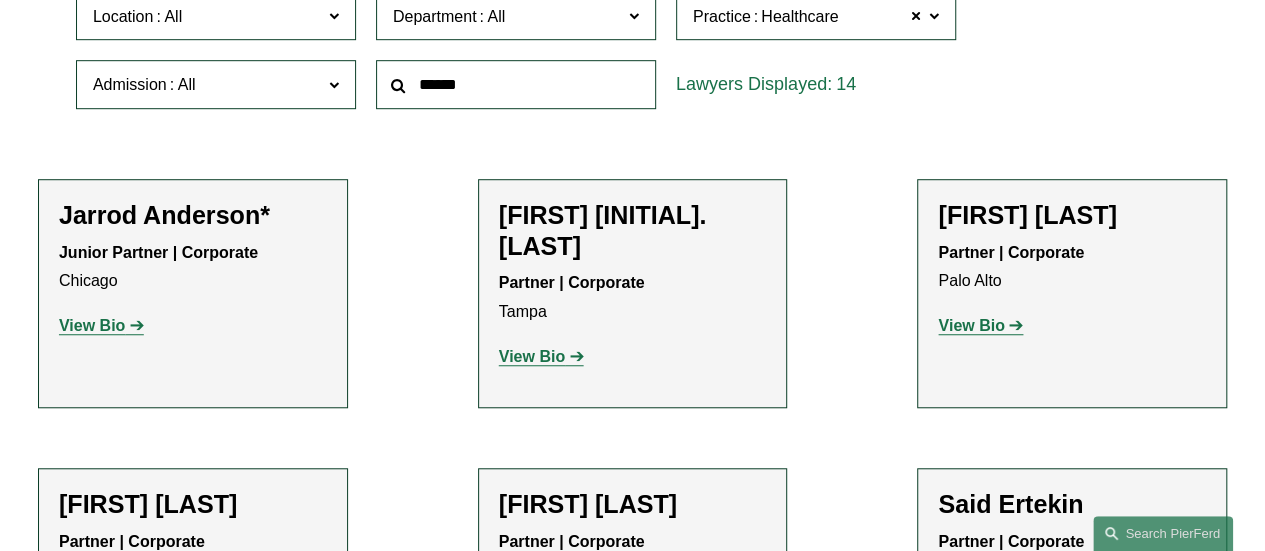 click on "View Bio" 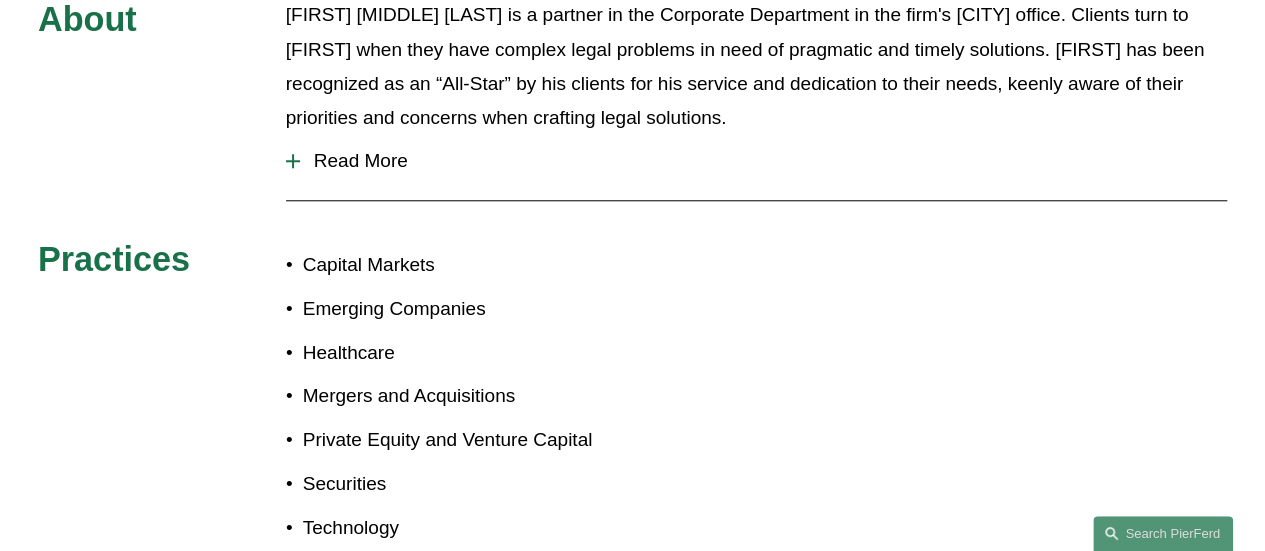 scroll, scrollTop: 900, scrollLeft: 0, axis: vertical 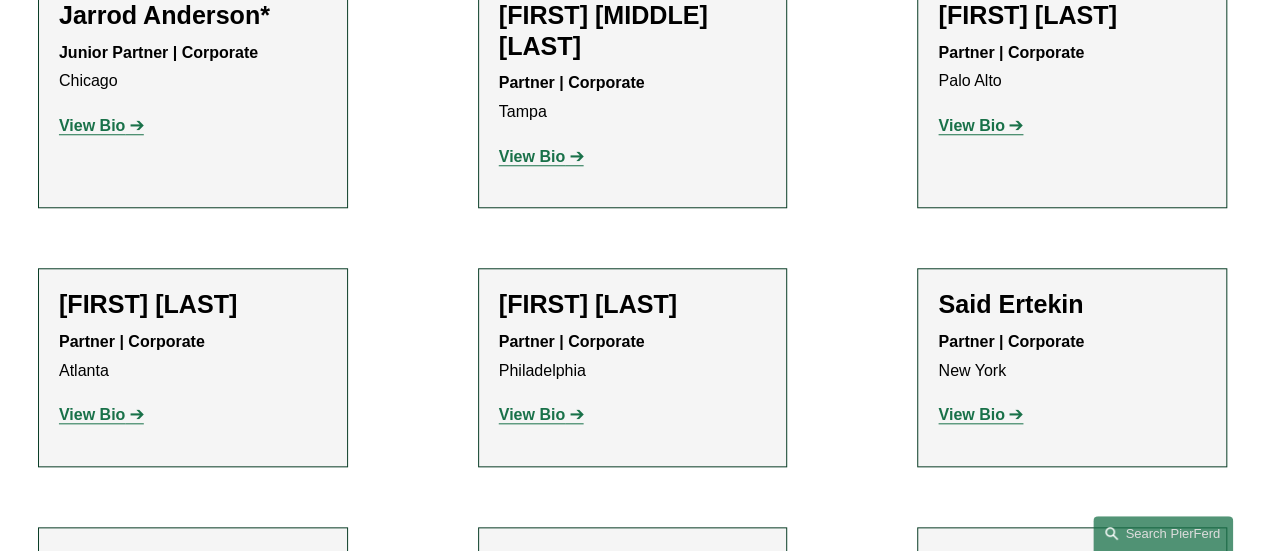 click on "View Bio" 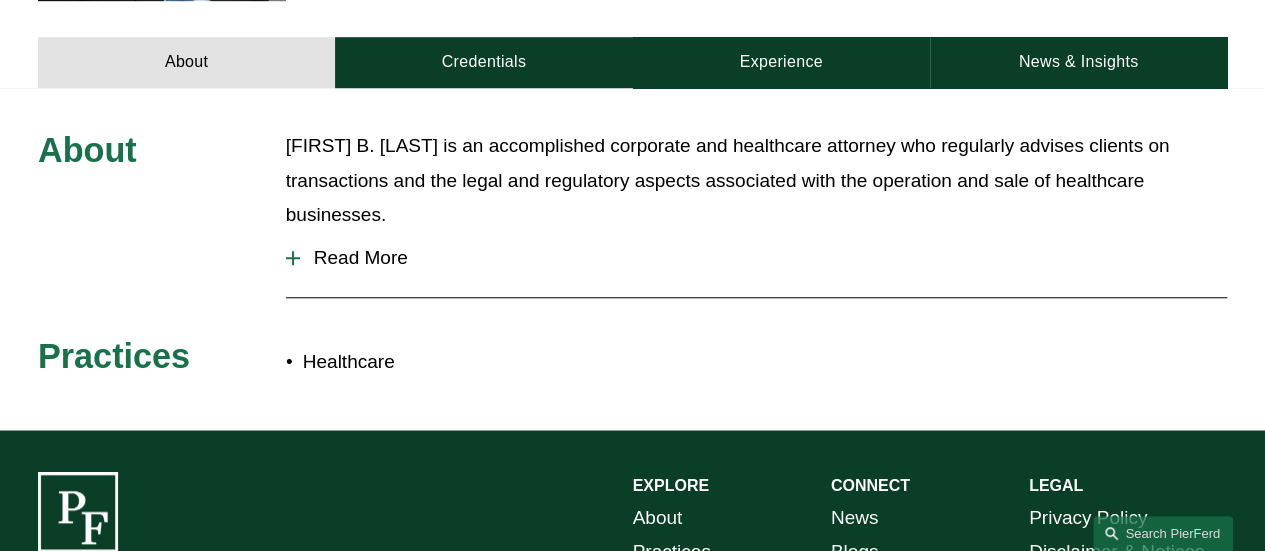 scroll, scrollTop: 800, scrollLeft: 0, axis: vertical 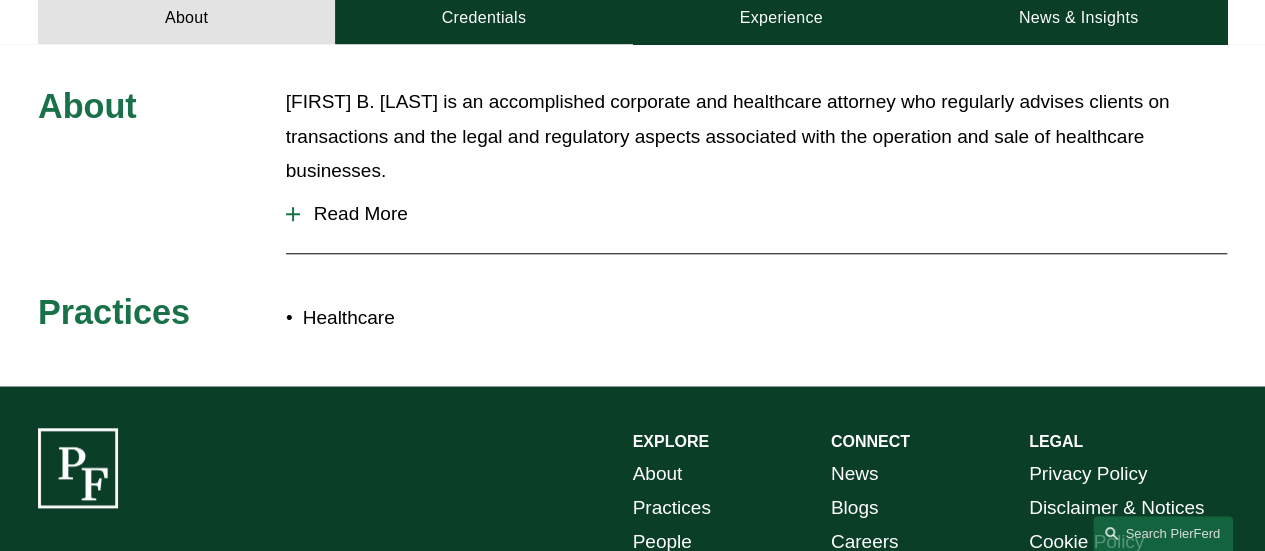click on "Read More" at bounding box center [763, 214] 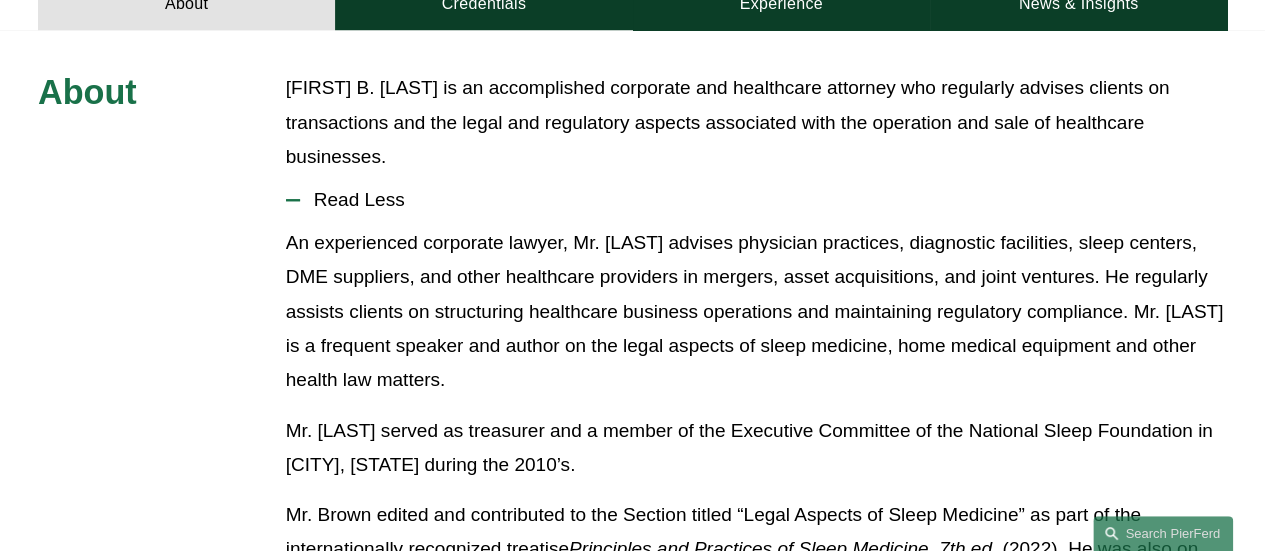 scroll, scrollTop: 1100, scrollLeft: 0, axis: vertical 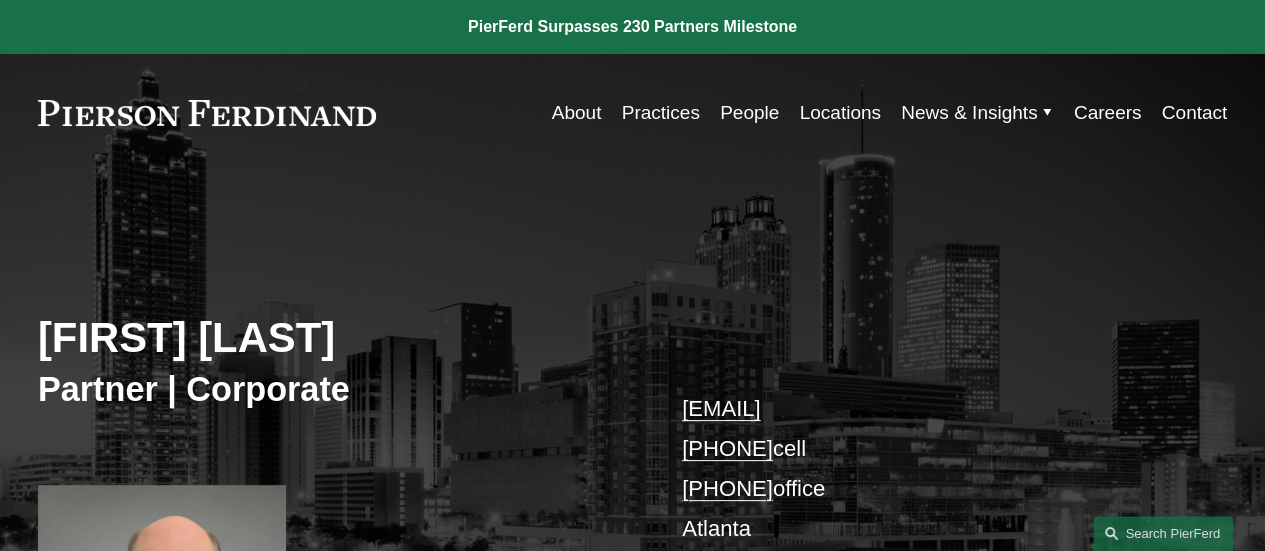 click on "Practices" at bounding box center (661, 113) 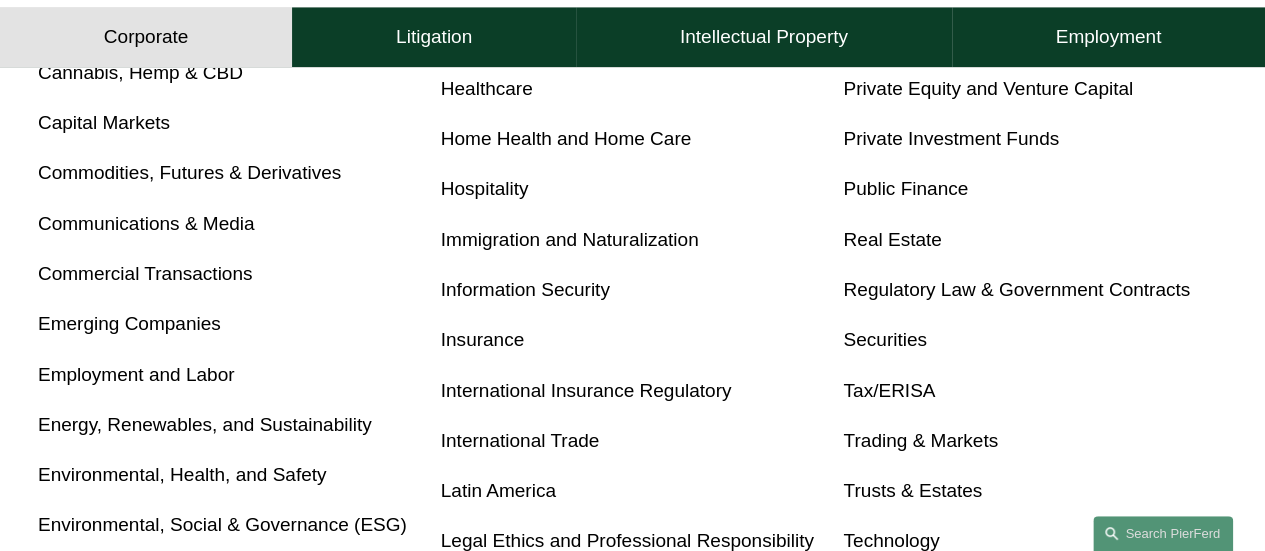 scroll, scrollTop: 1000, scrollLeft: 0, axis: vertical 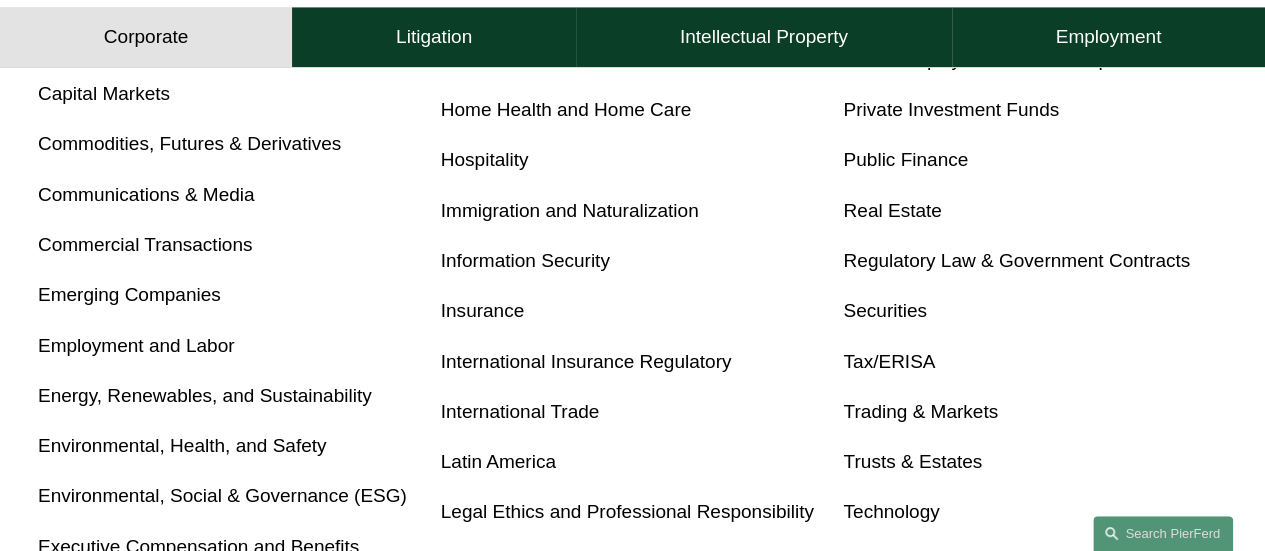 click on "Information Security" at bounding box center [525, 260] 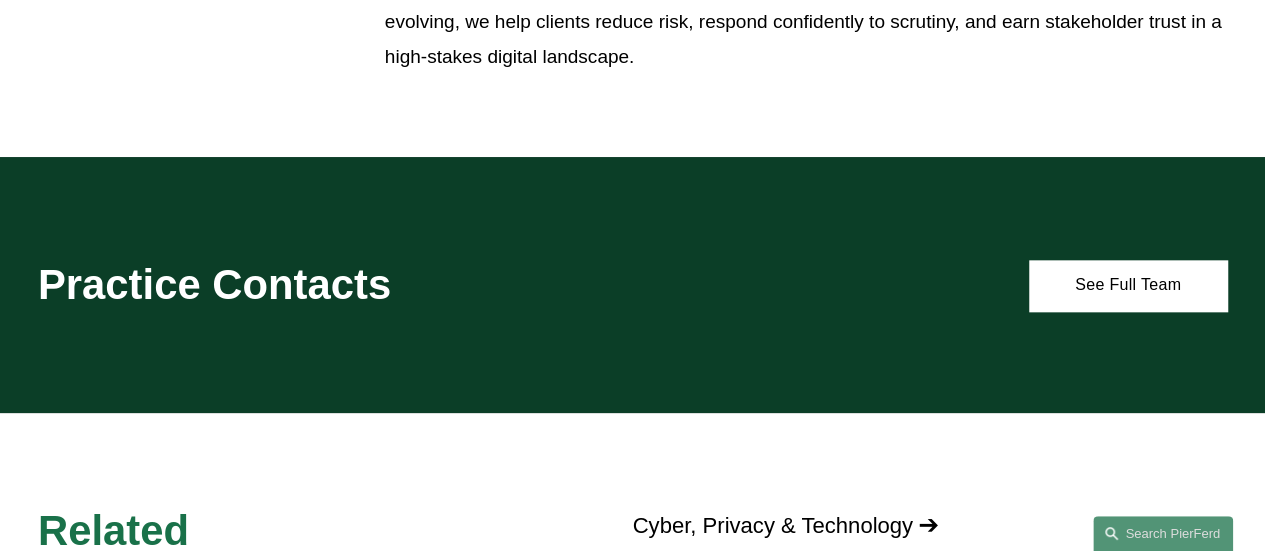 scroll, scrollTop: 1100, scrollLeft: 0, axis: vertical 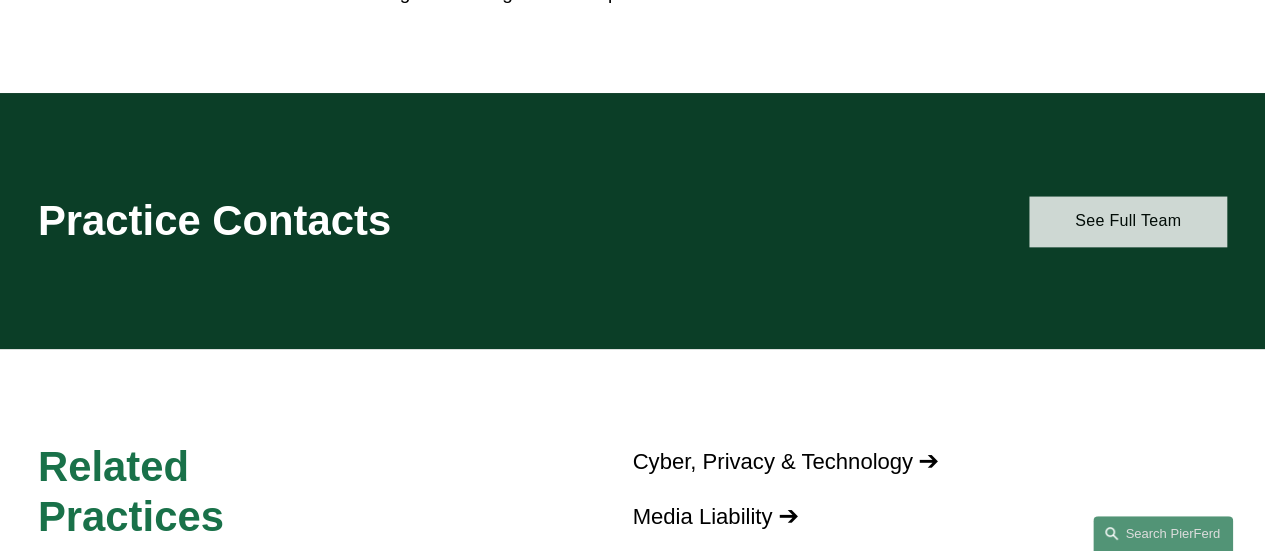 click on "See Full Team" at bounding box center [1128, 221] 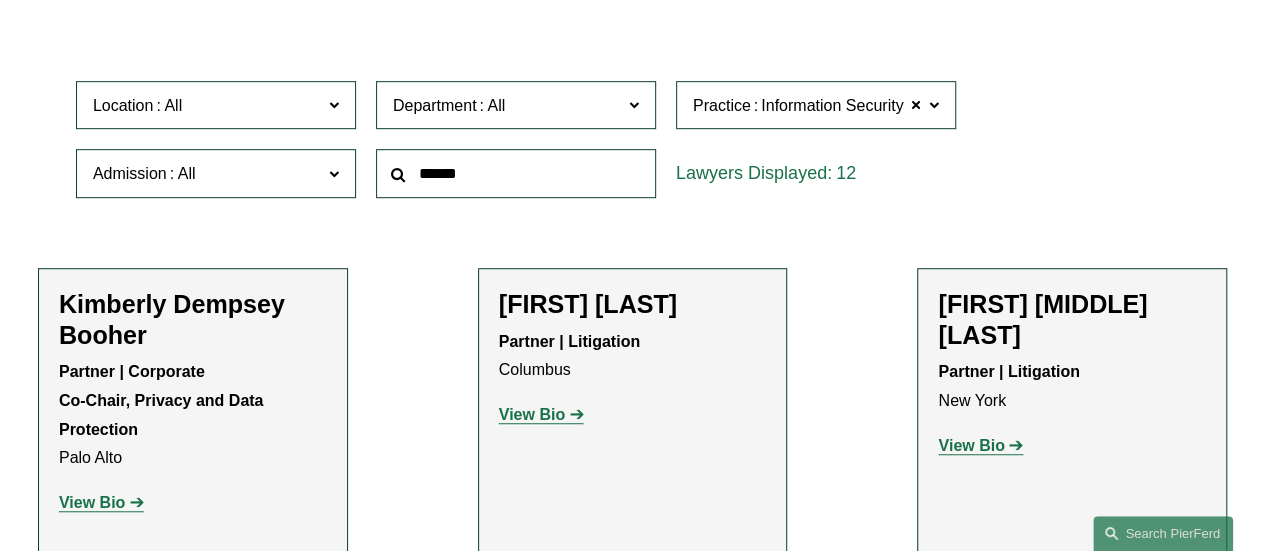 scroll, scrollTop: 600, scrollLeft: 0, axis: vertical 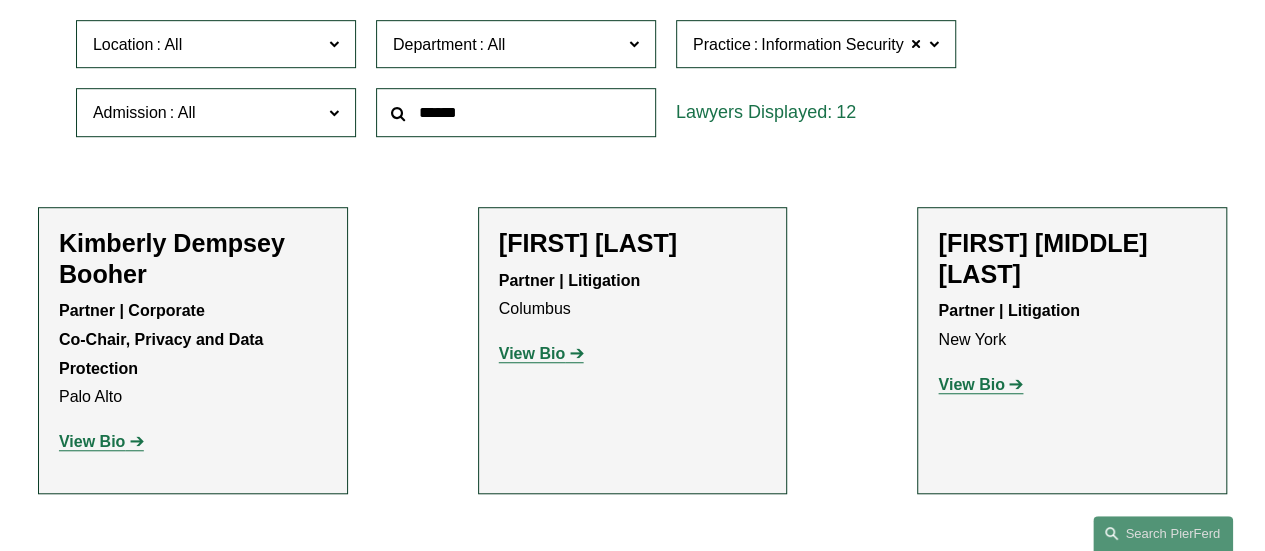 click on "View Bio" 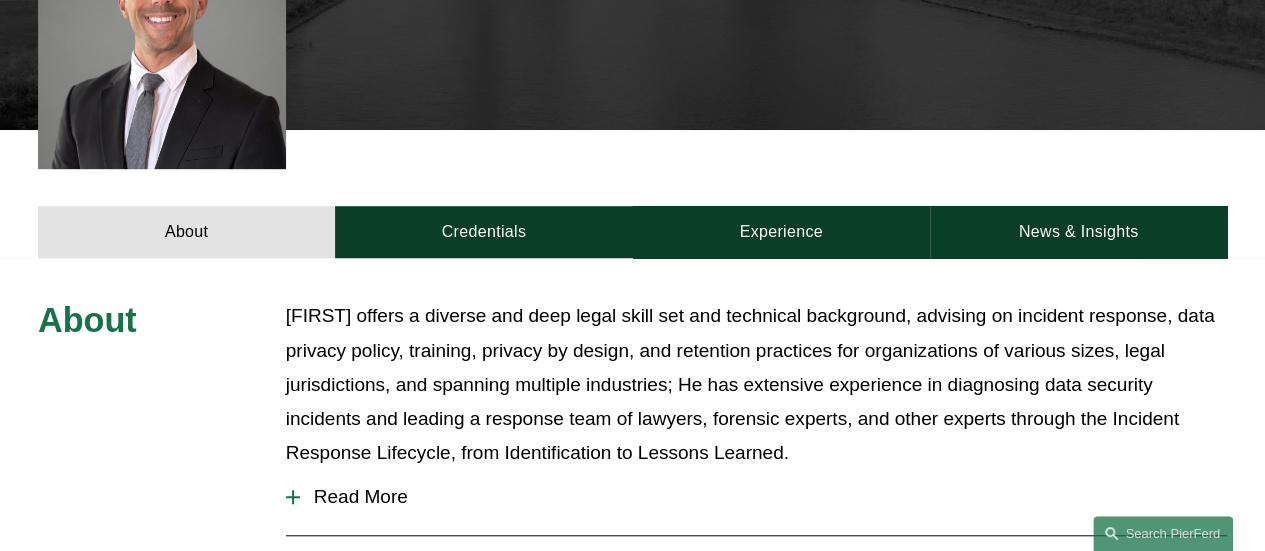 scroll, scrollTop: 600, scrollLeft: 0, axis: vertical 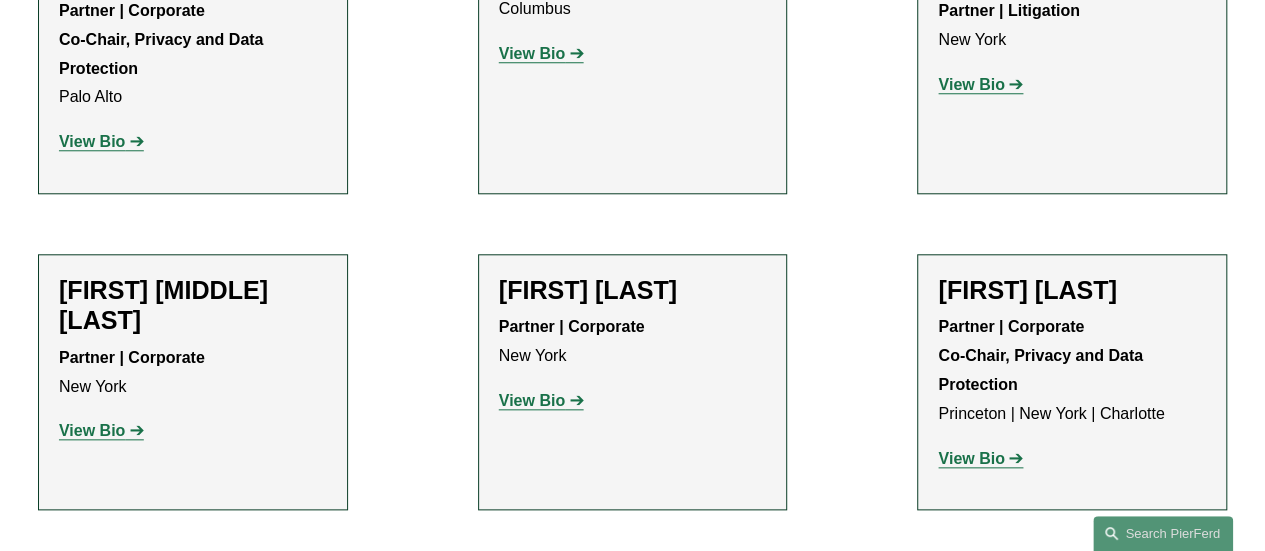 click on "View Bio" 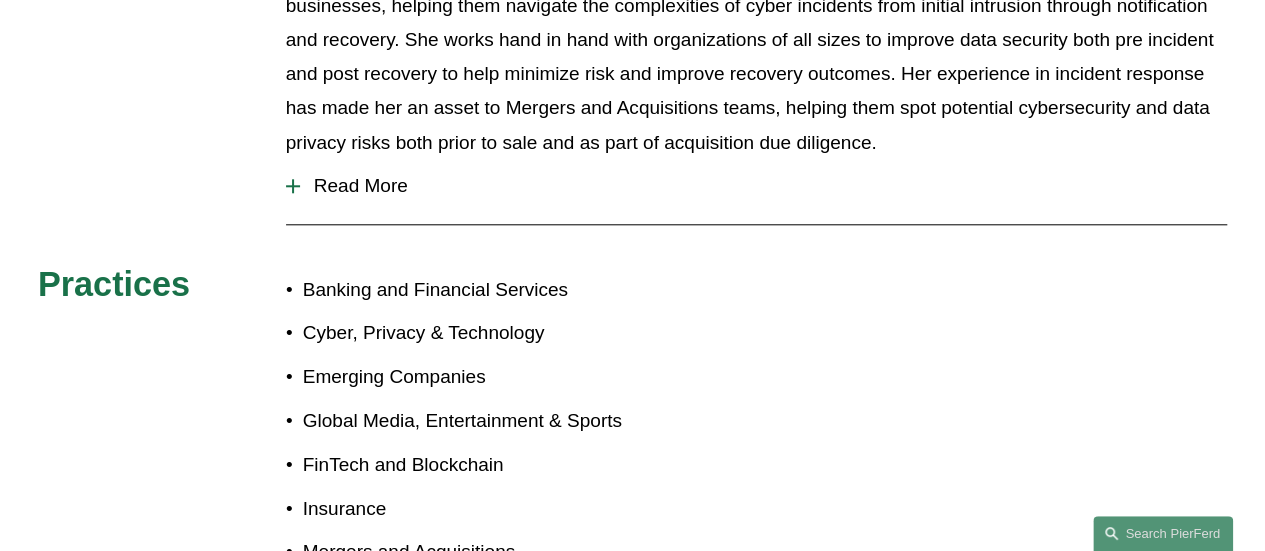 scroll, scrollTop: 900, scrollLeft: 0, axis: vertical 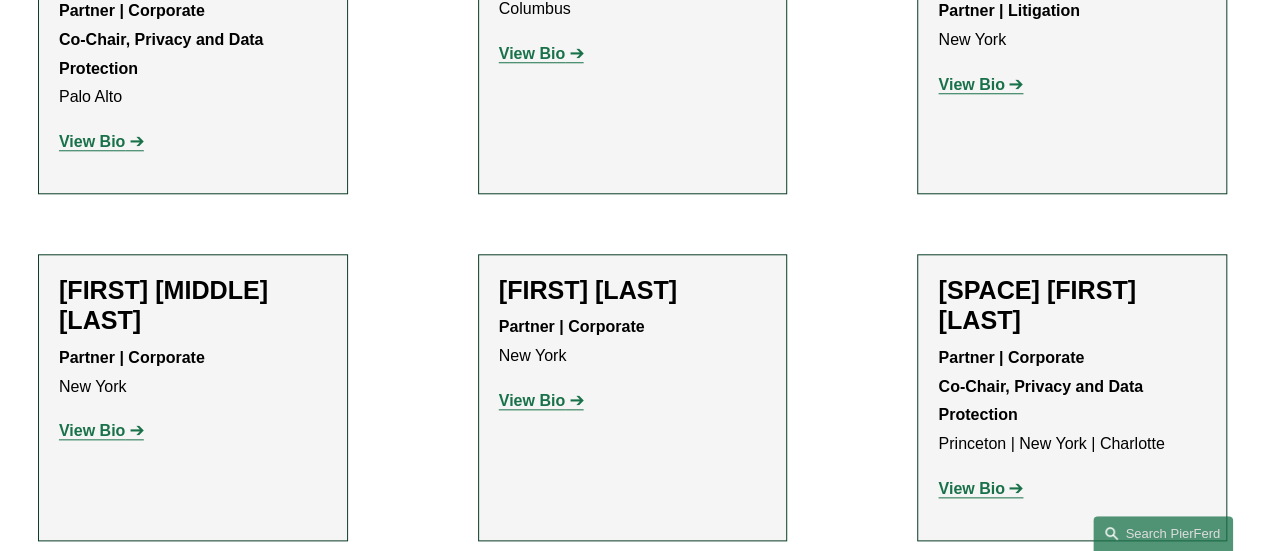 click on "View Bio" 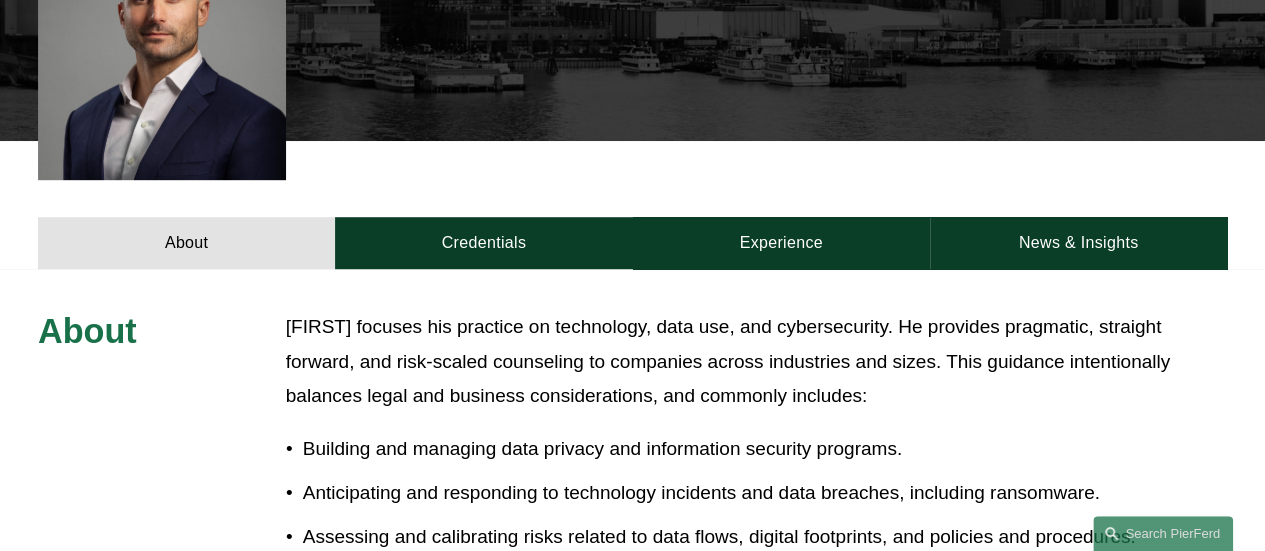 scroll, scrollTop: 600, scrollLeft: 0, axis: vertical 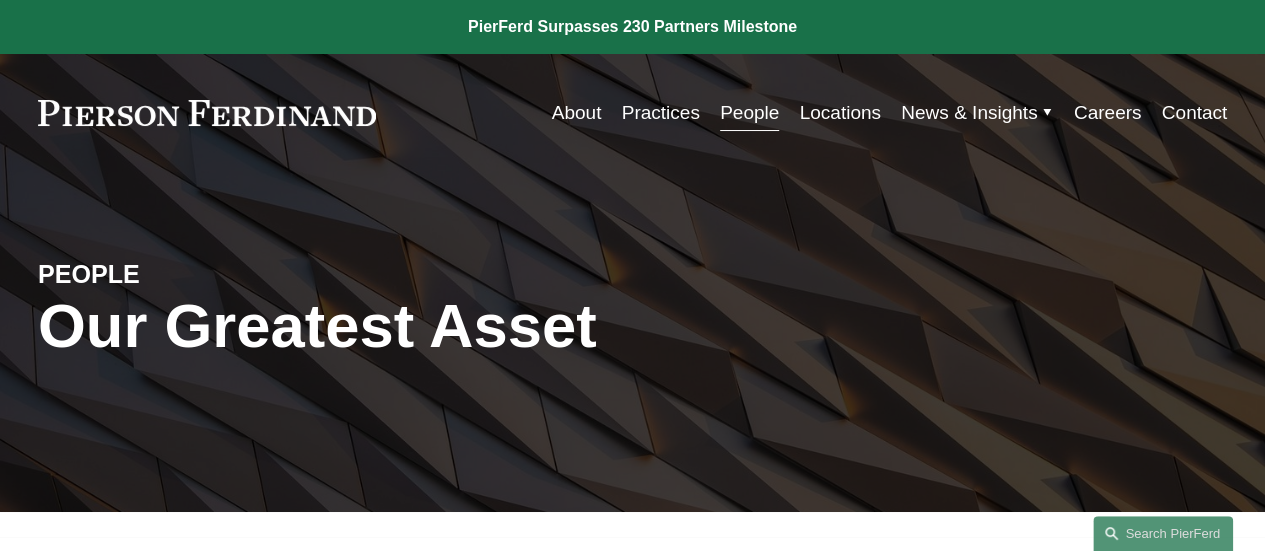 click at bounding box center [207, 113] 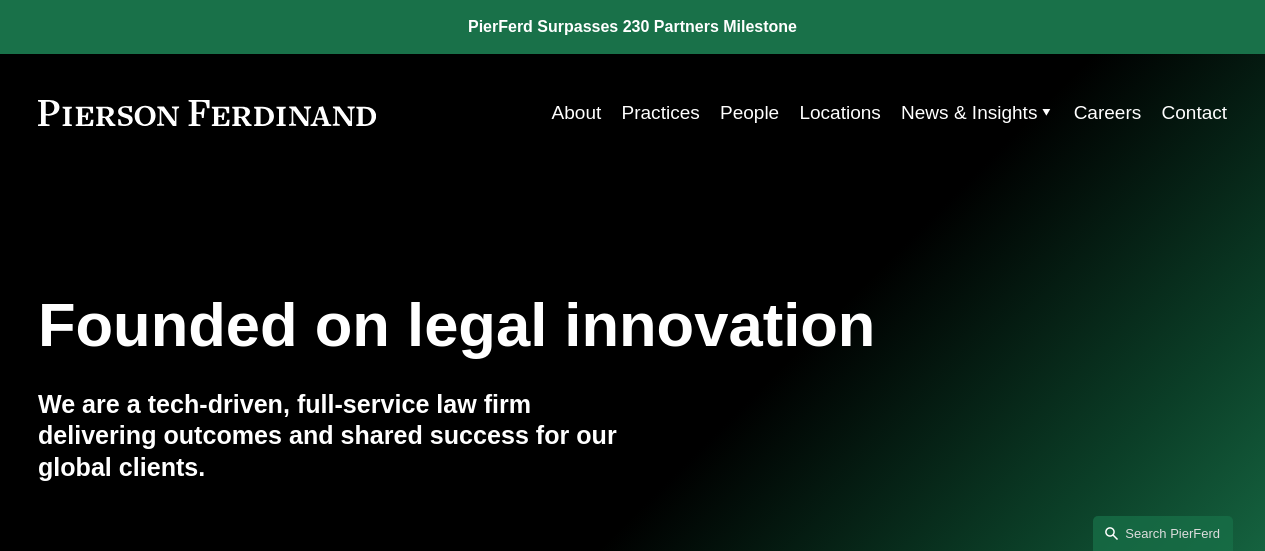 scroll, scrollTop: 0, scrollLeft: 0, axis: both 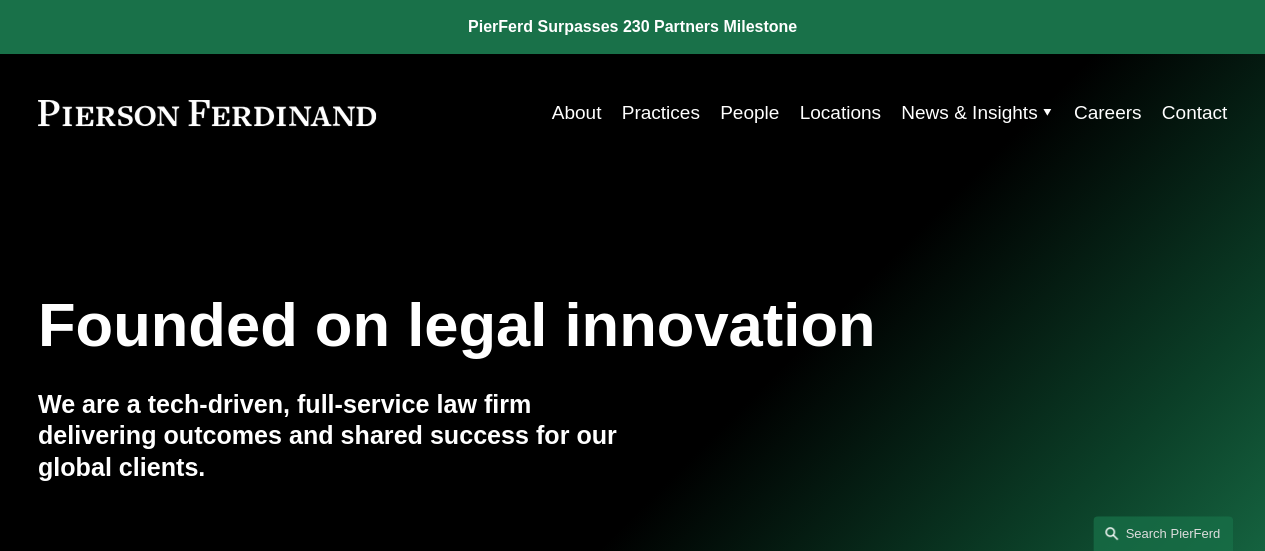 click on "Practices" at bounding box center (661, 113) 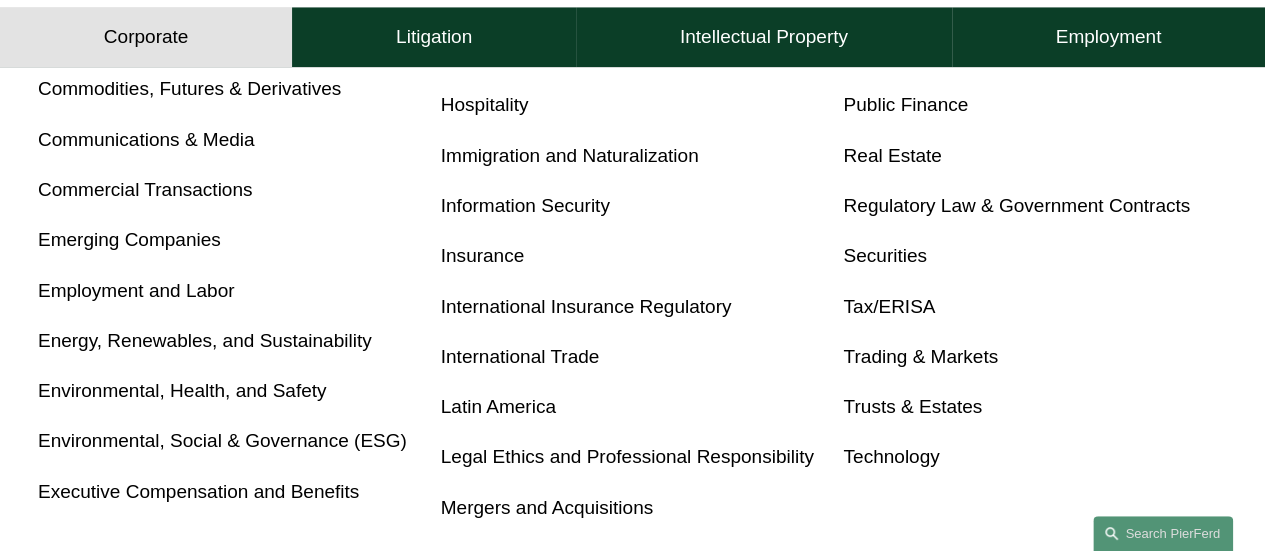 scroll, scrollTop: 1100, scrollLeft: 0, axis: vertical 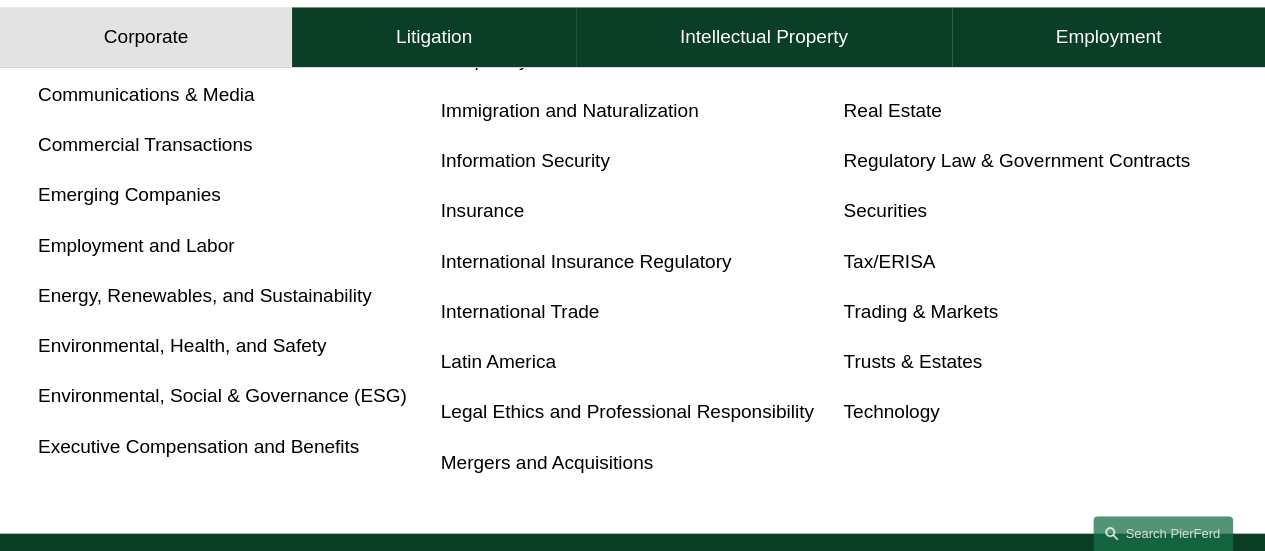 click on "Technology" at bounding box center (891, 411) 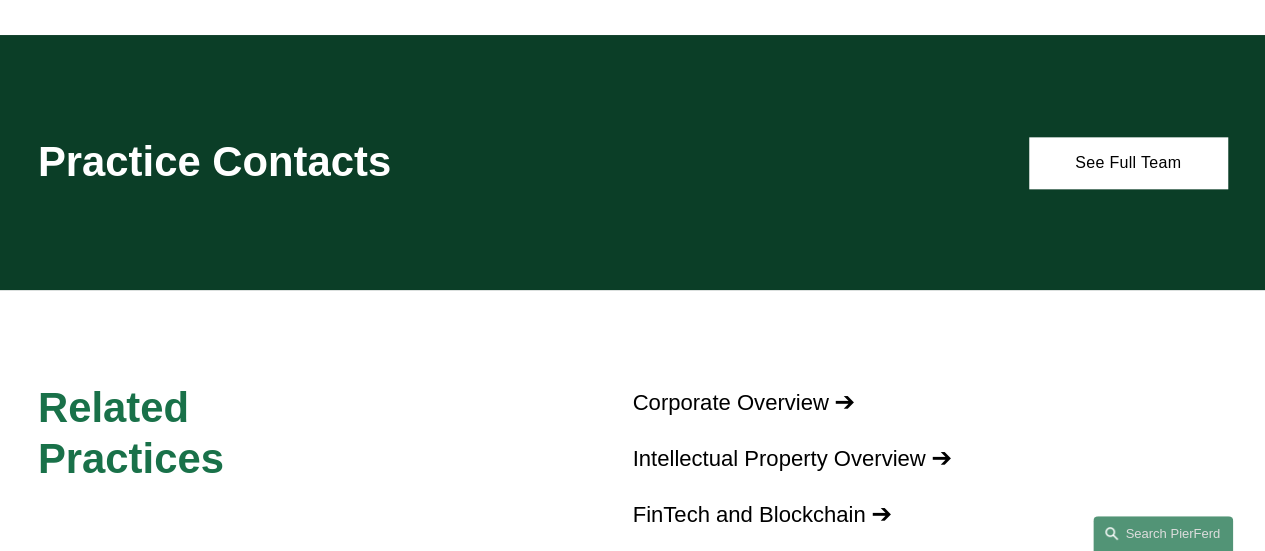 scroll, scrollTop: 1200, scrollLeft: 0, axis: vertical 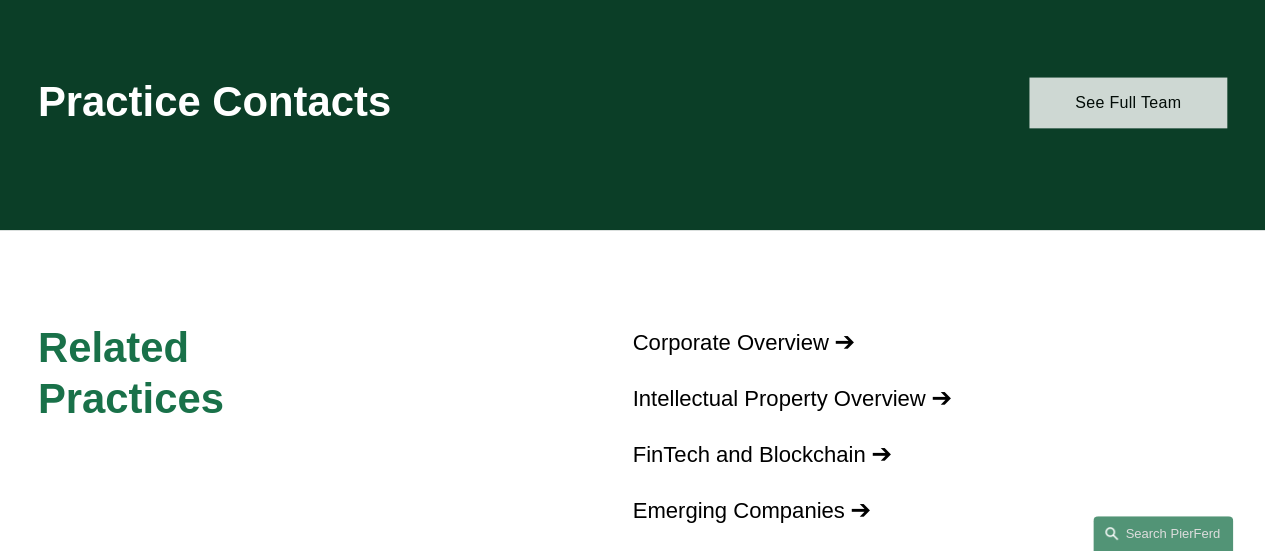 click on "See Full Team" at bounding box center (1128, 102) 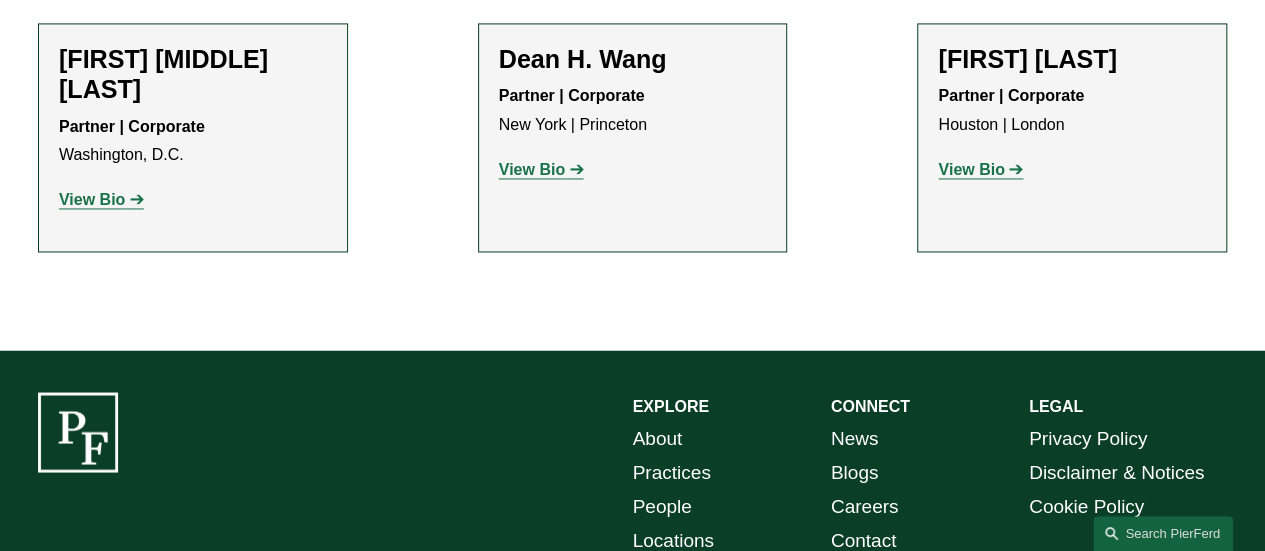 scroll, scrollTop: 5317, scrollLeft: 0, axis: vertical 